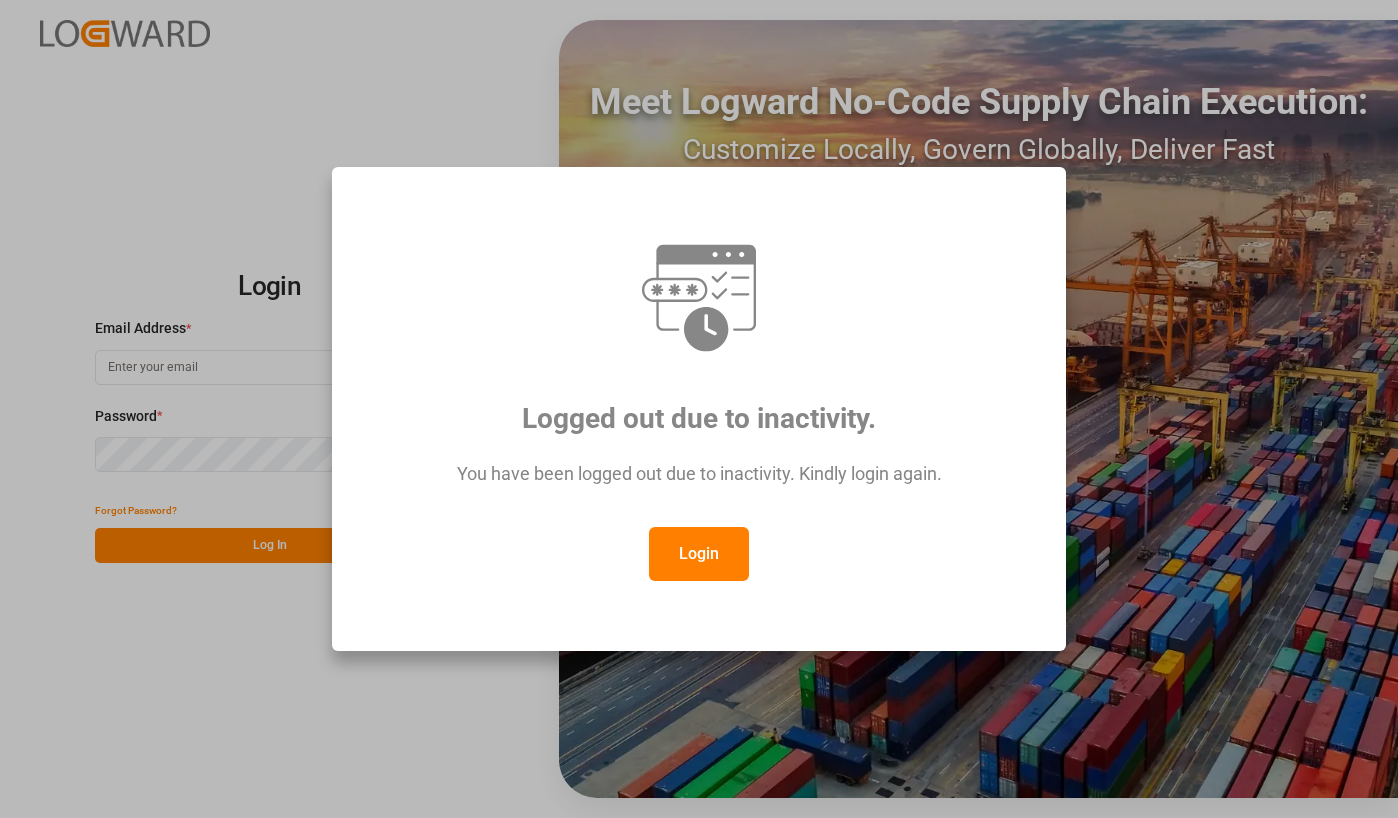 scroll, scrollTop: 0, scrollLeft: 0, axis: both 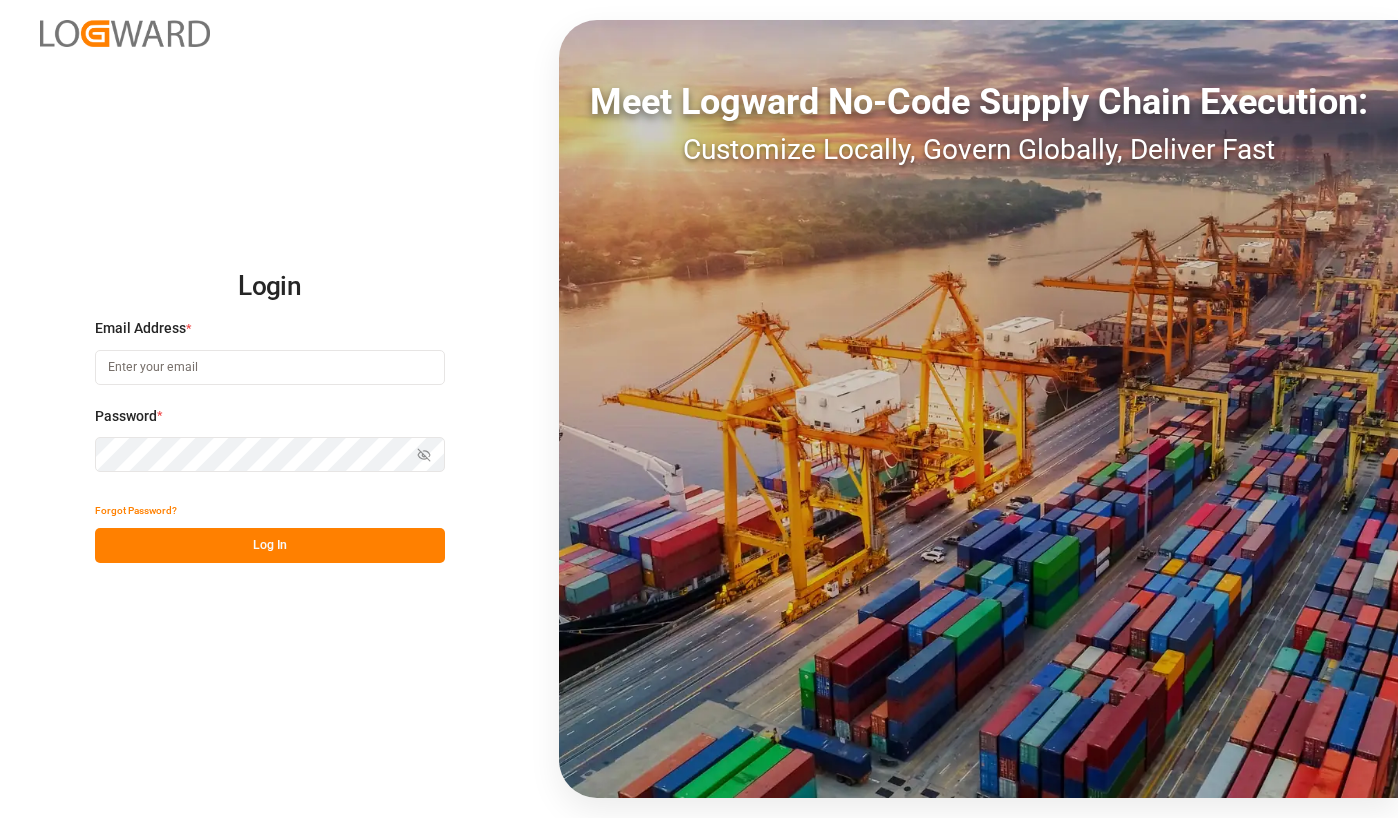click at bounding box center (270, 367) 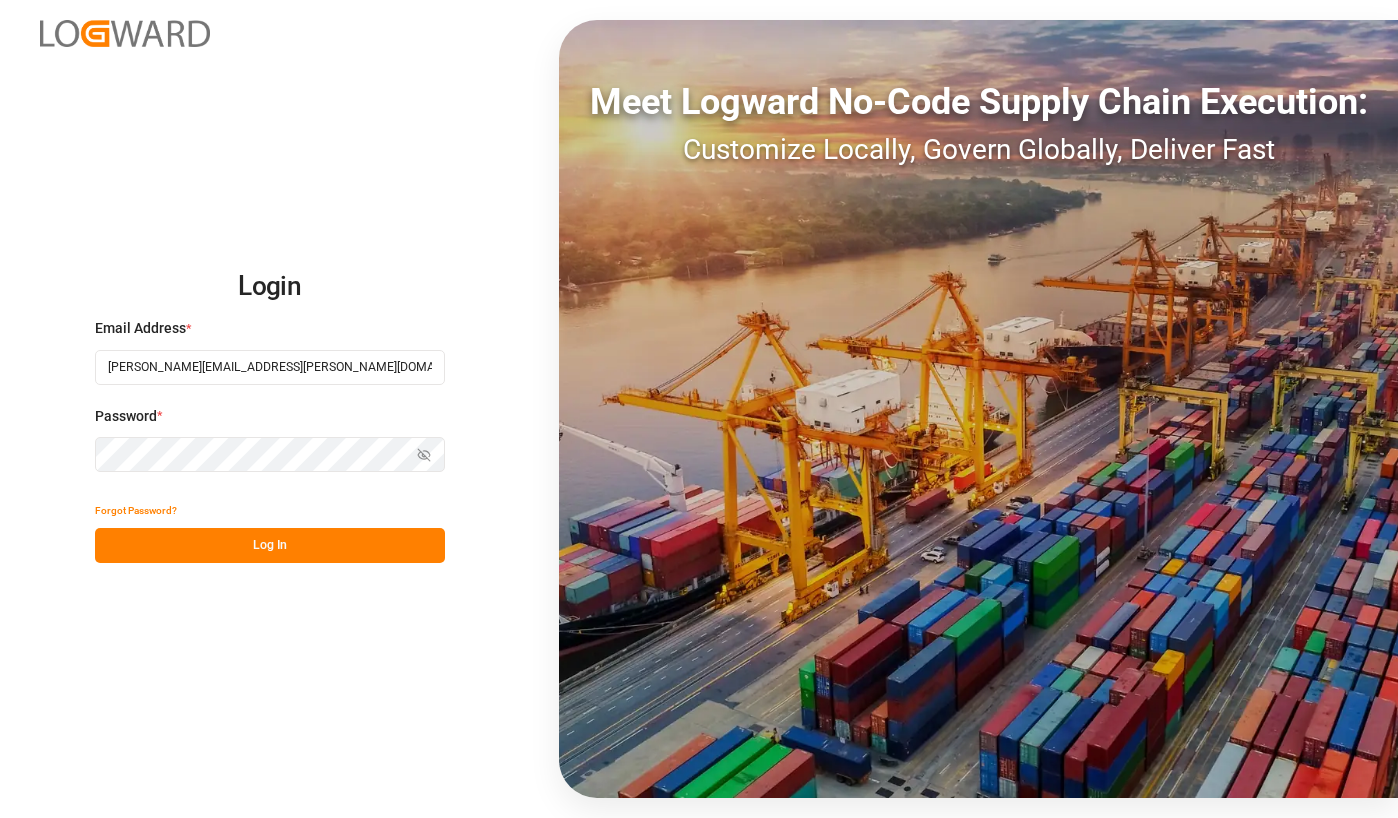 type on "[PERSON_NAME][EMAIL_ADDRESS][PERSON_NAME][DOMAIN_NAME]" 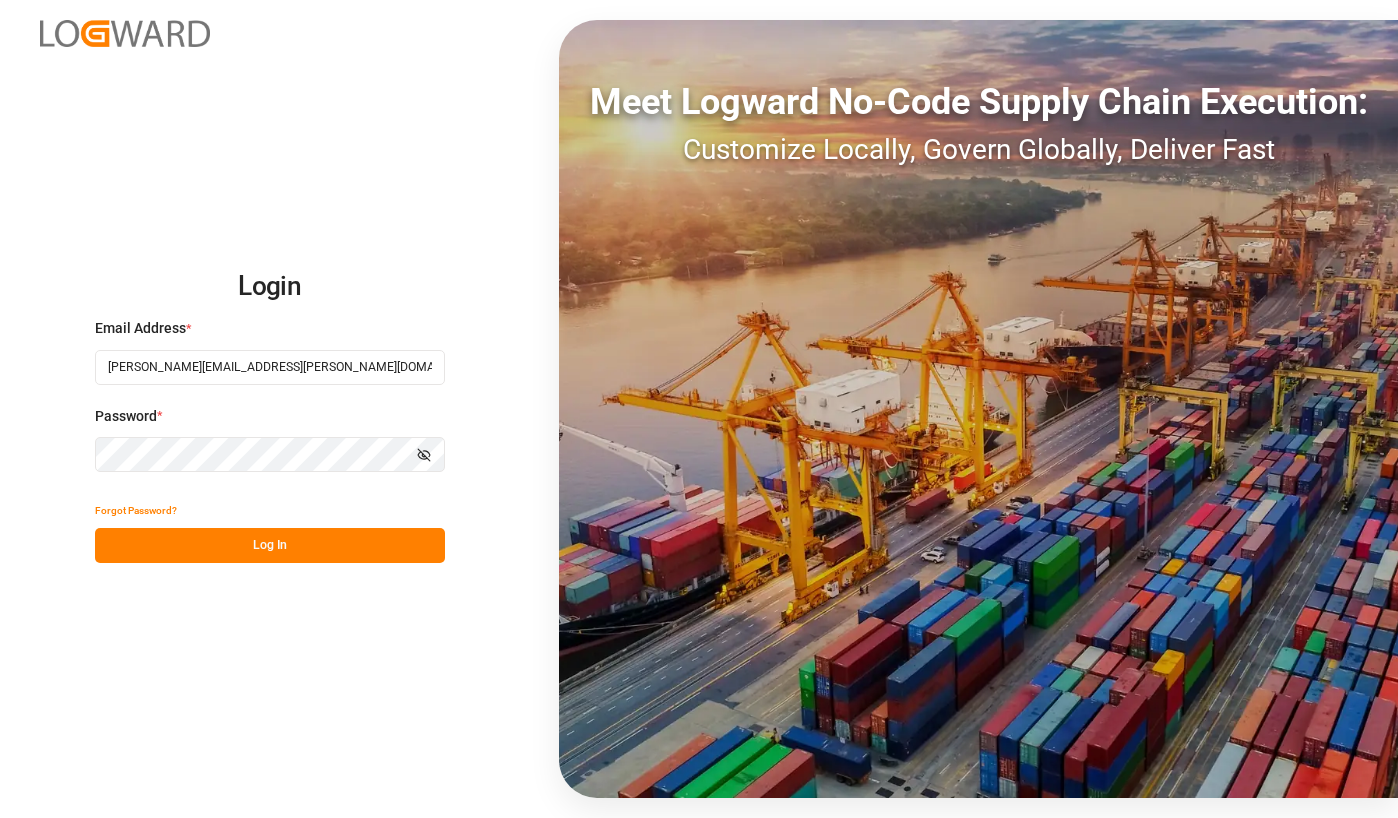 click on "Log In" at bounding box center (270, 545) 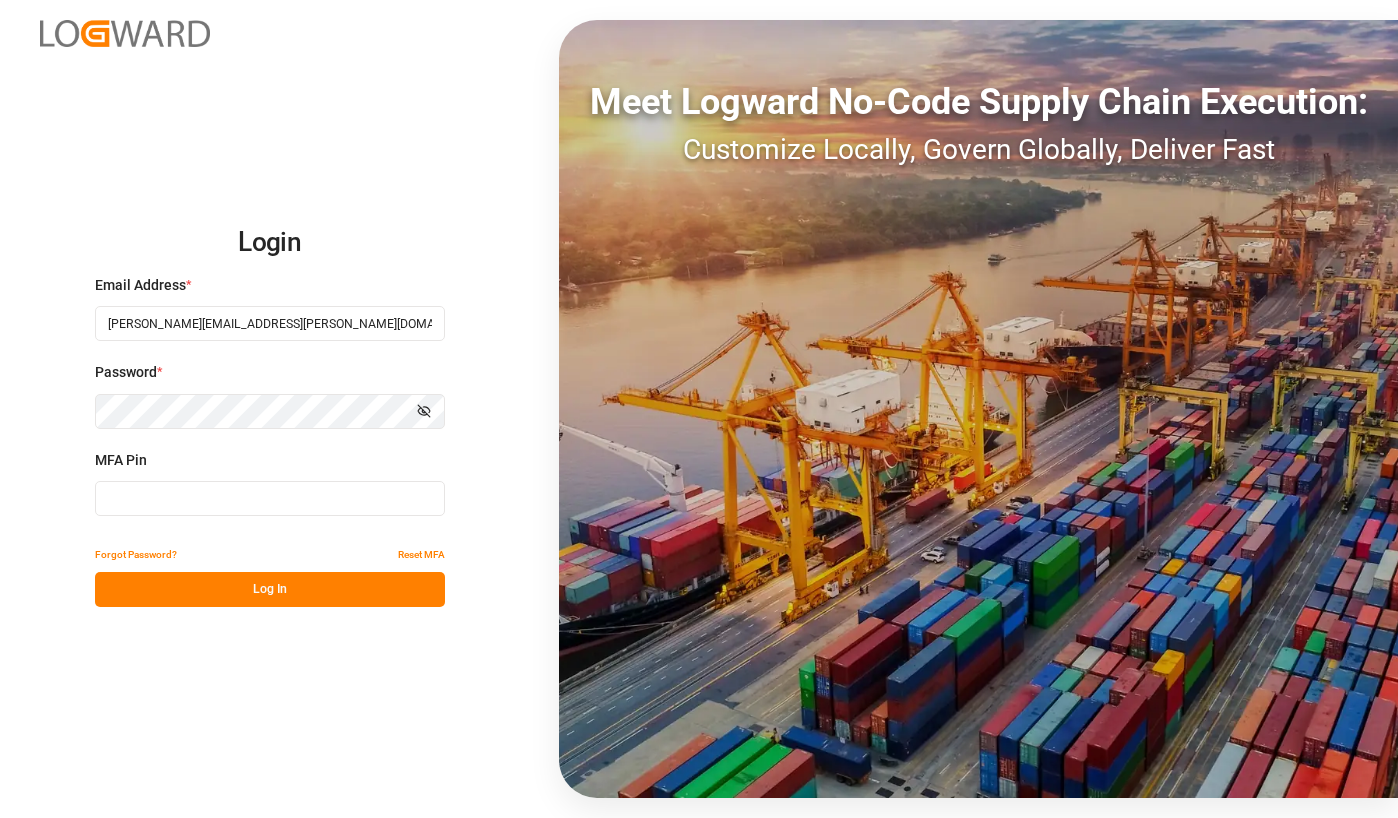click at bounding box center [270, 498] 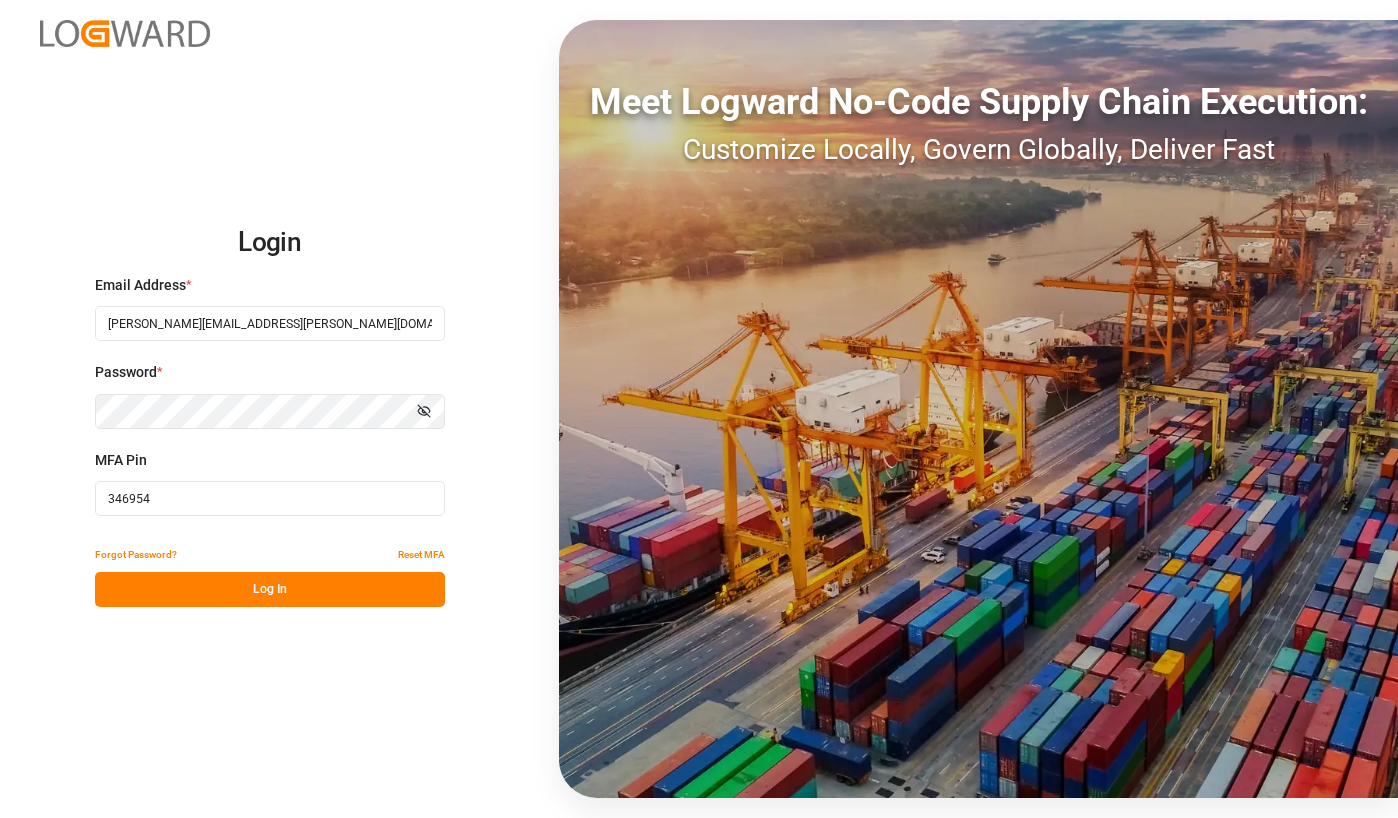 type on "346954" 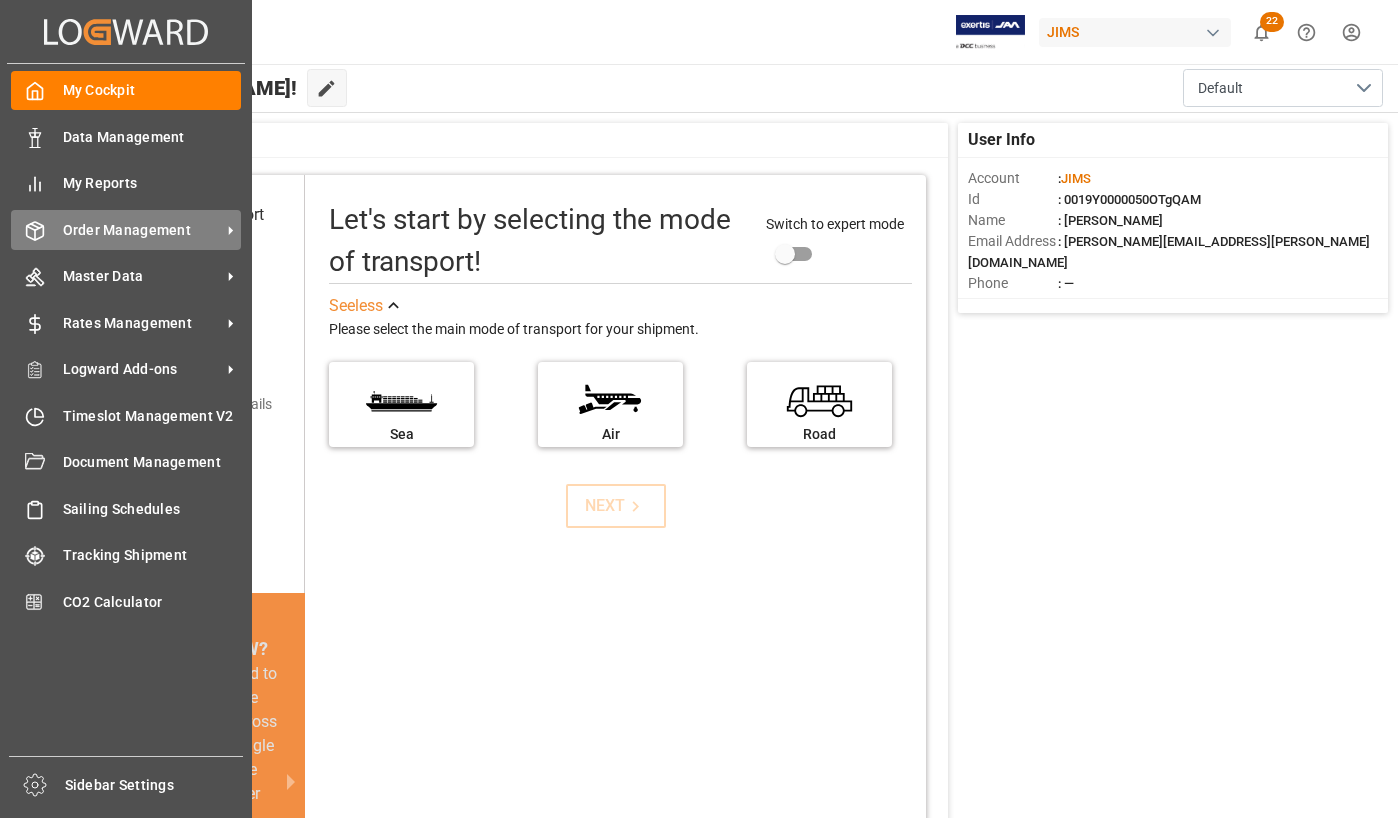 click on "Order Management" at bounding box center (142, 230) 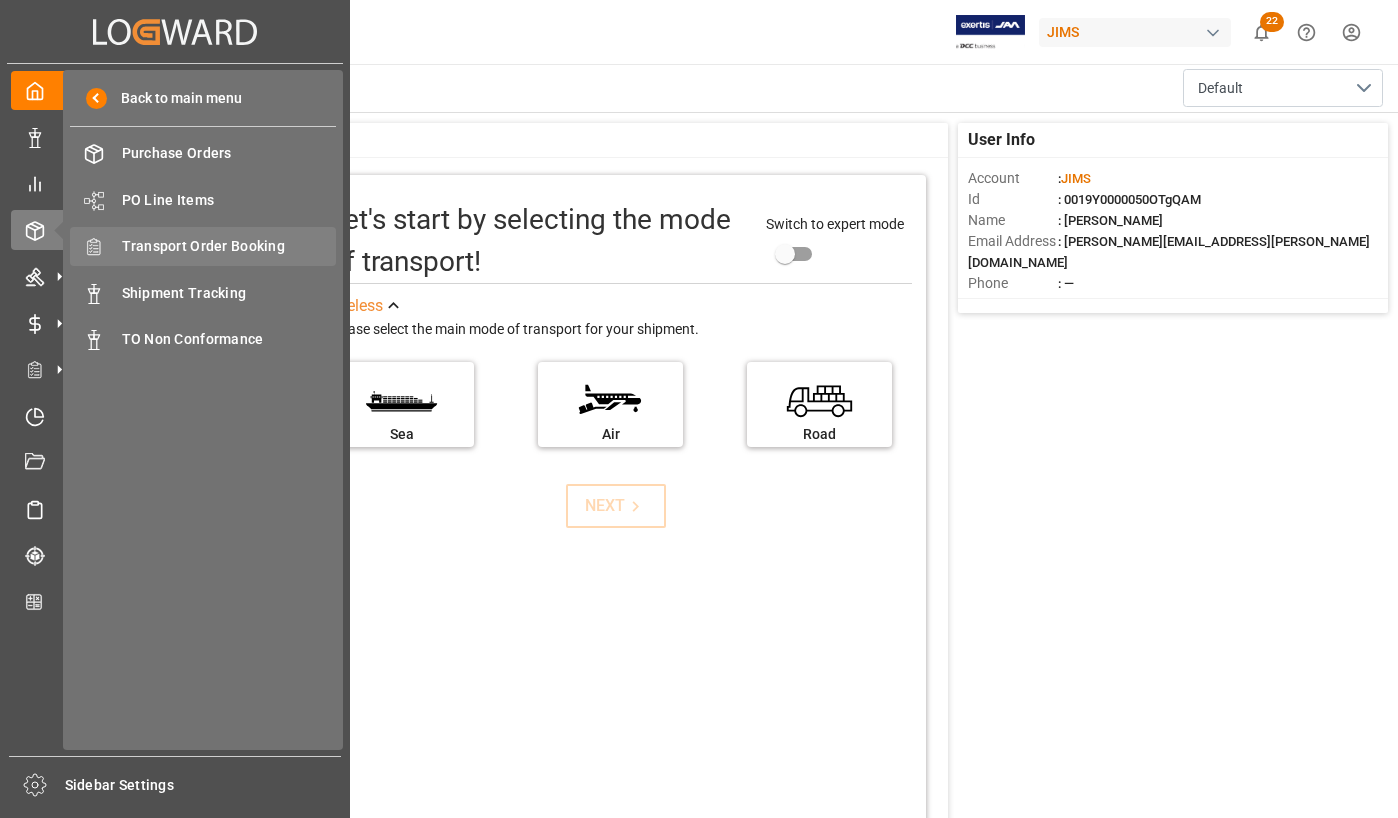 click on "Transport Order Booking" at bounding box center [229, 246] 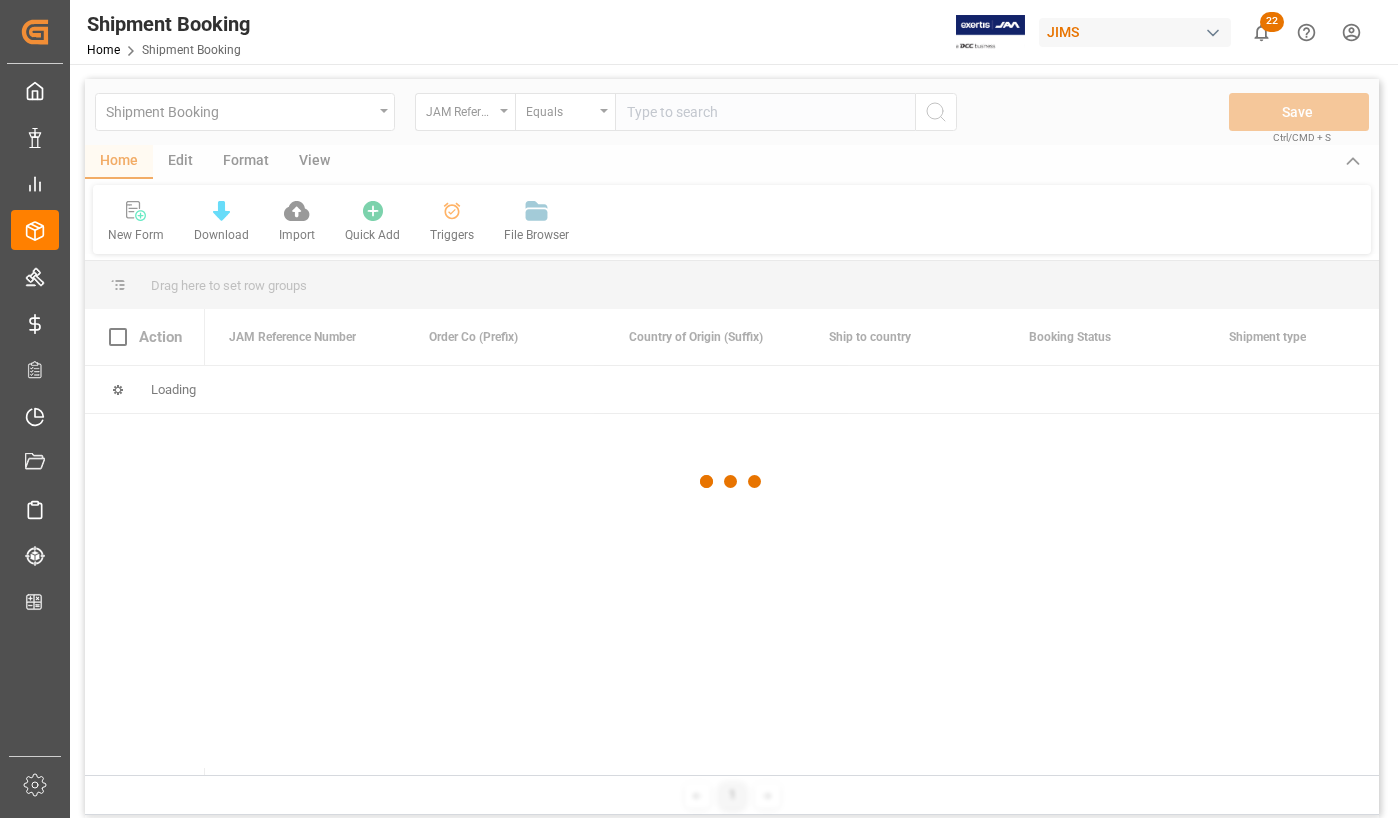 click at bounding box center [732, 482] 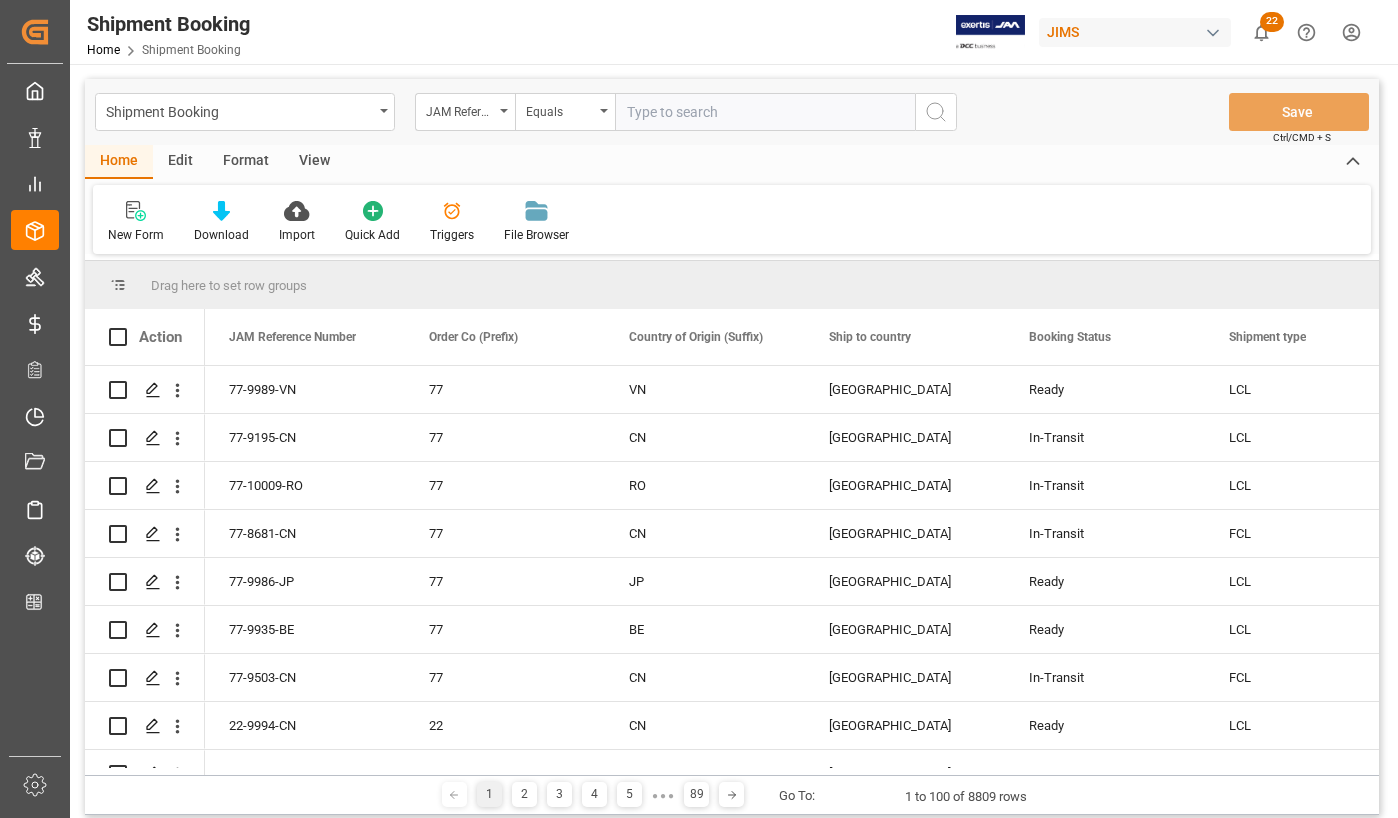 click at bounding box center (765, 112) 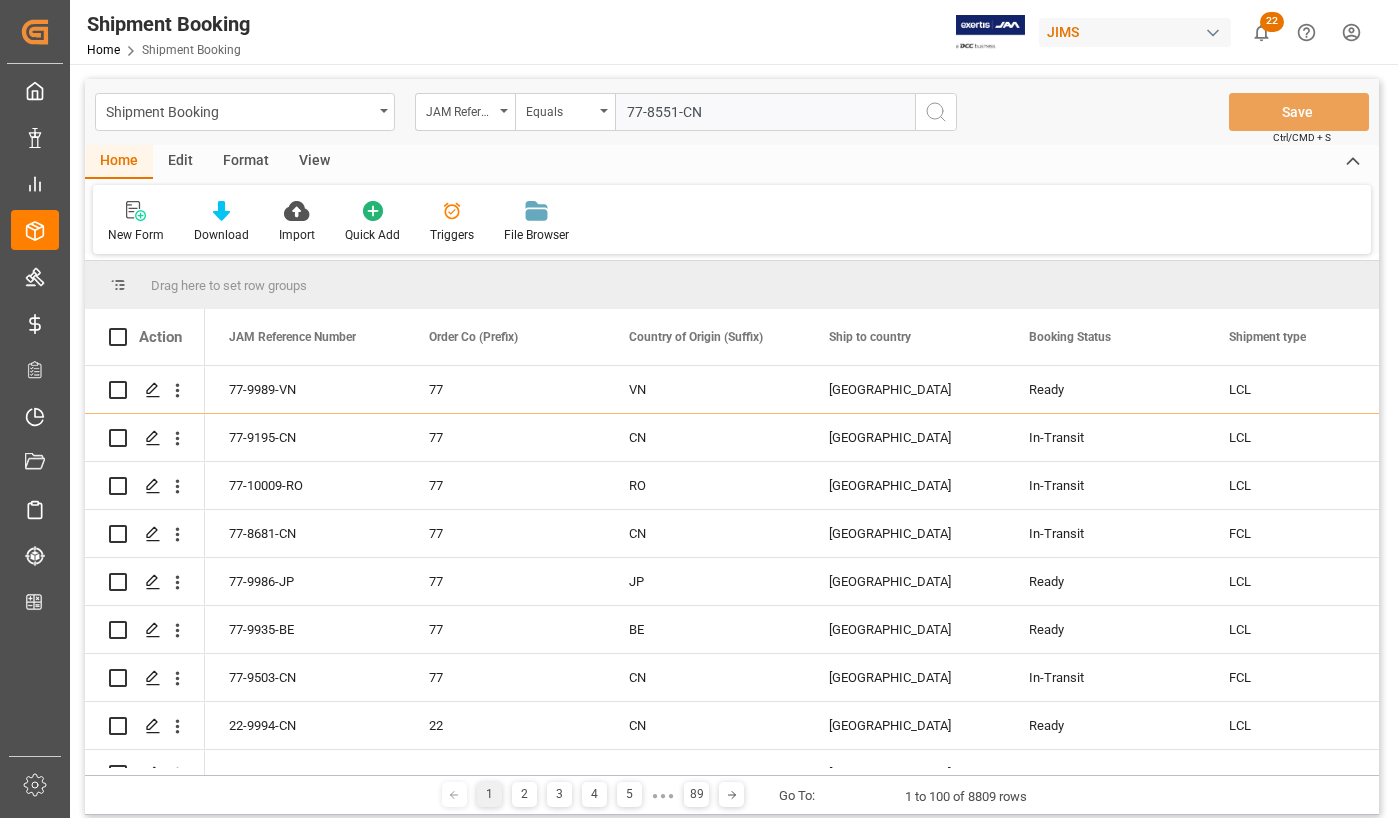 type on "77-8551-CN" 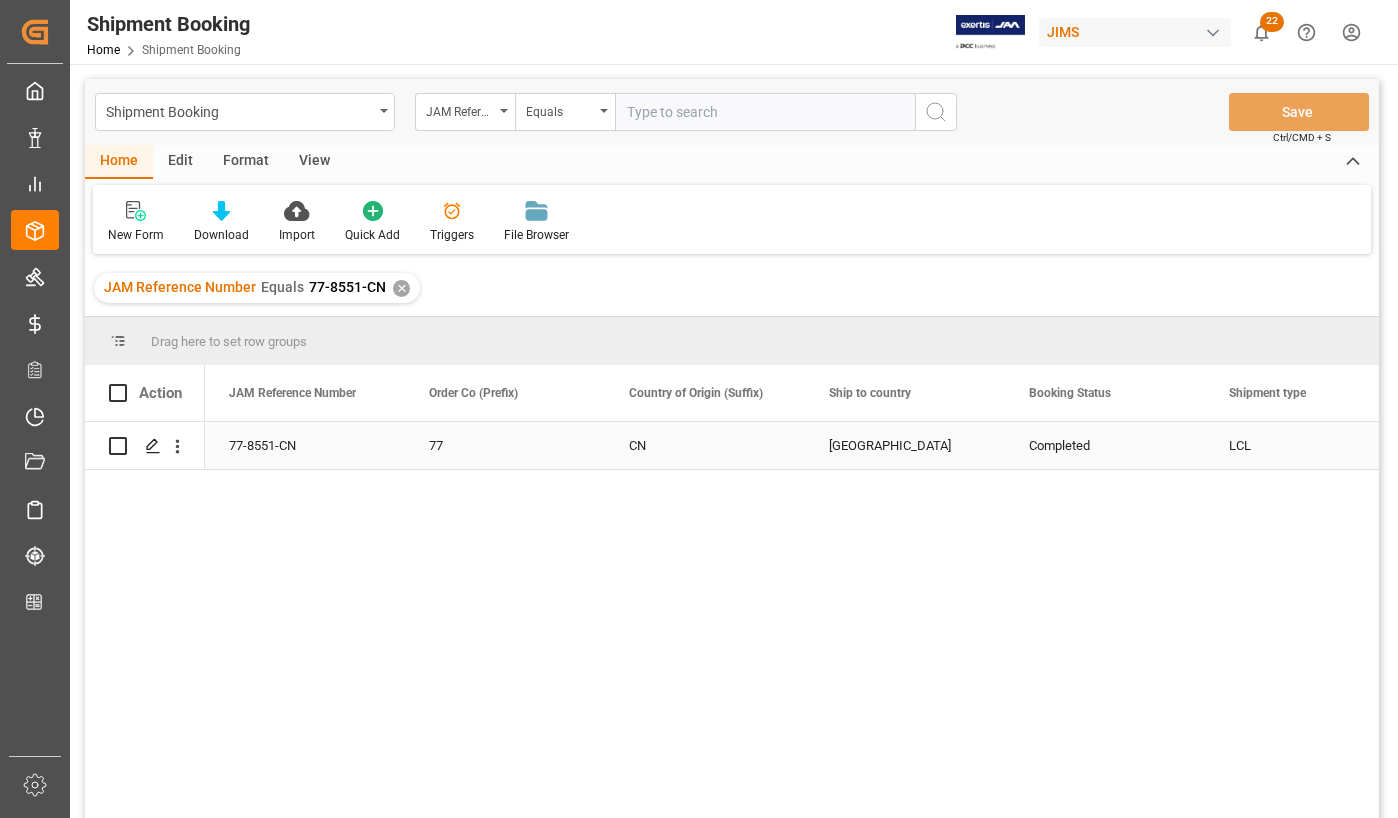 type 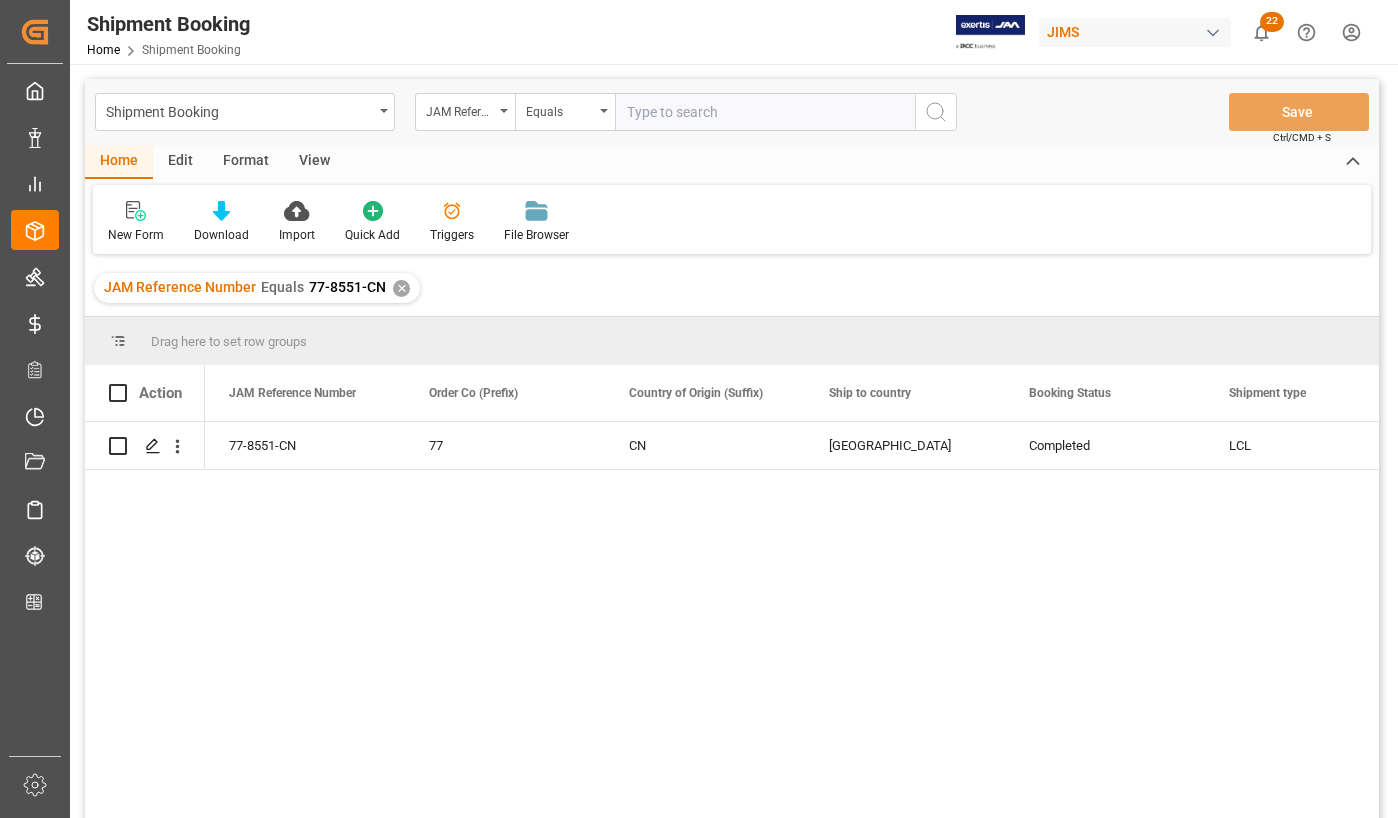 click at bounding box center (765, 112) 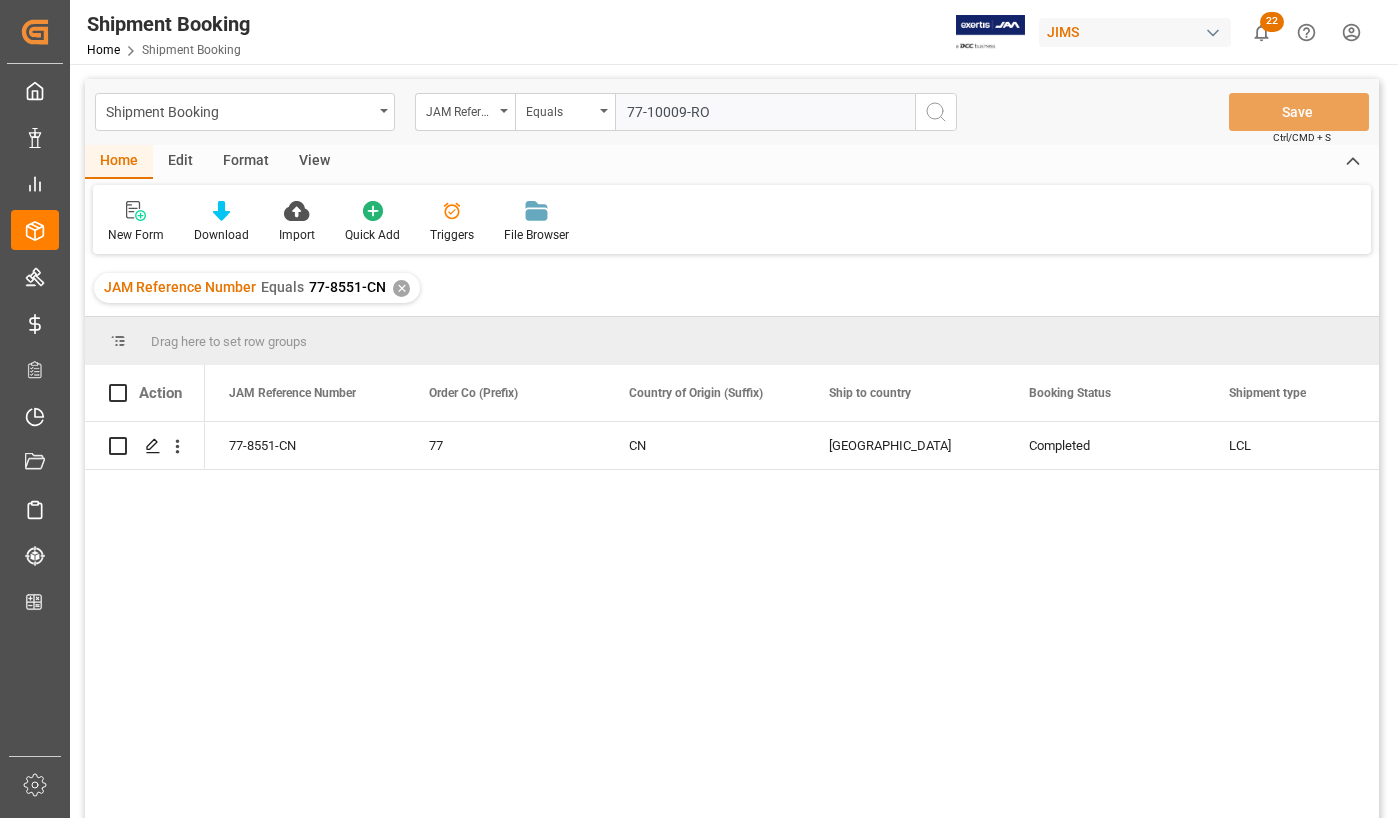 type on "77-10009-RO" 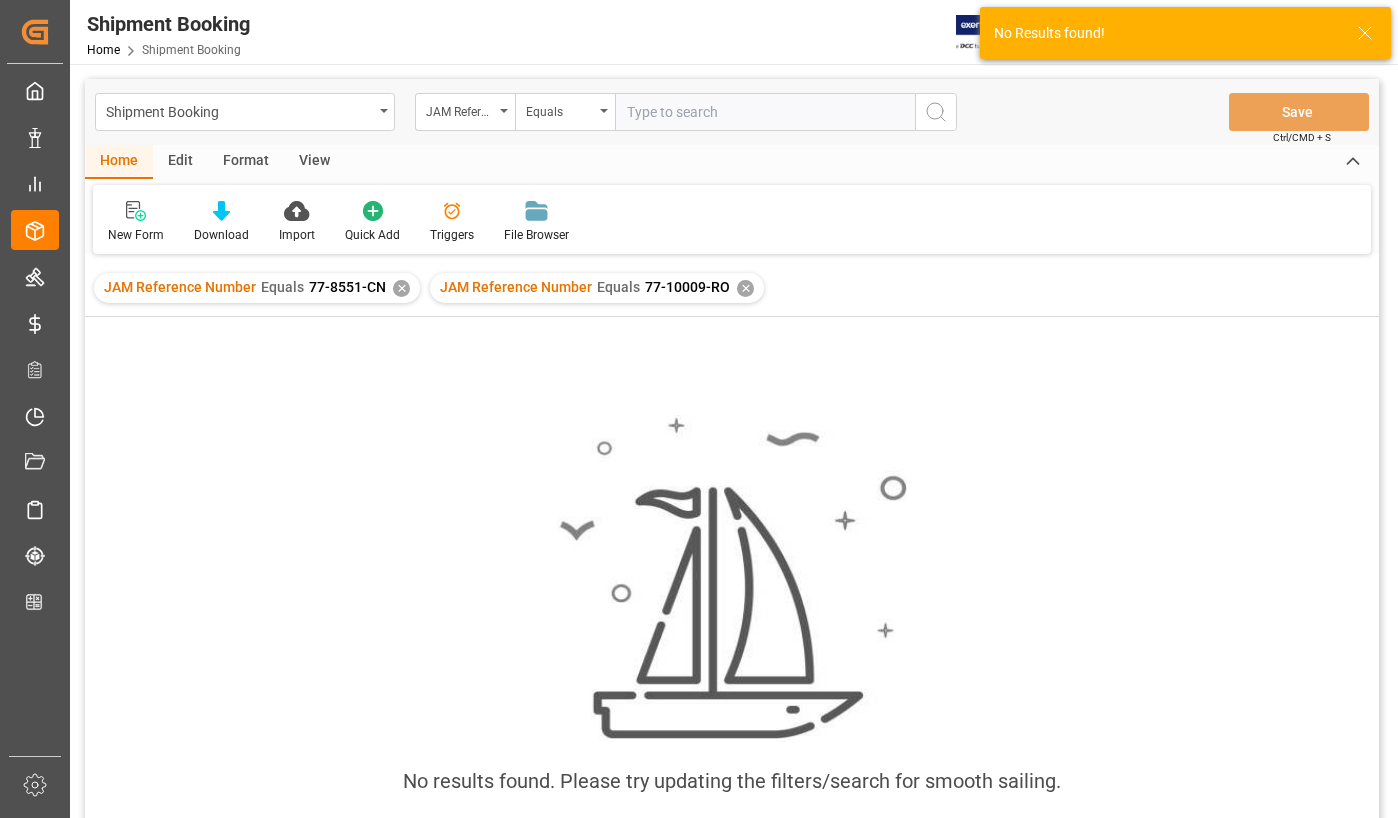 click on "✕" at bounding box center [401, 288] 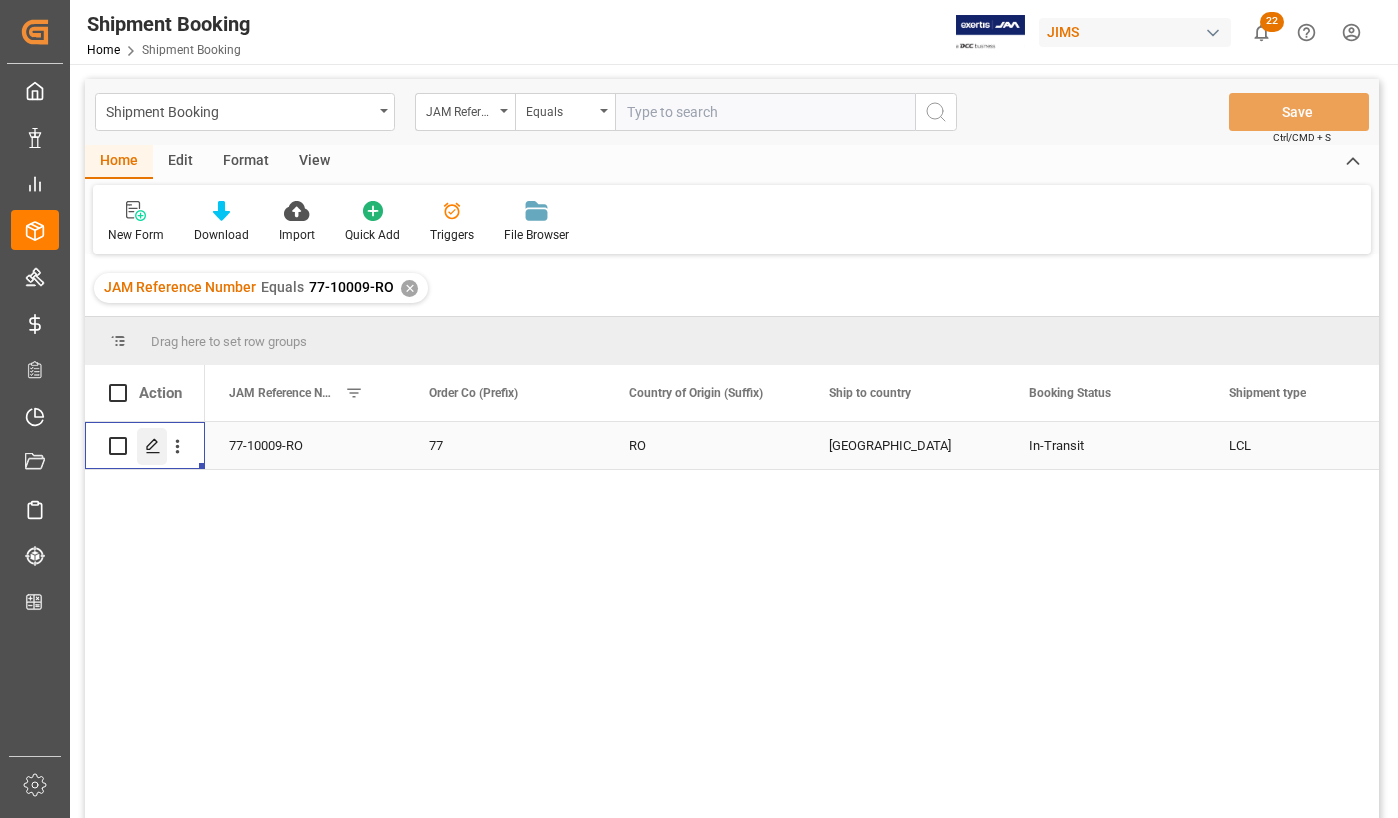 click 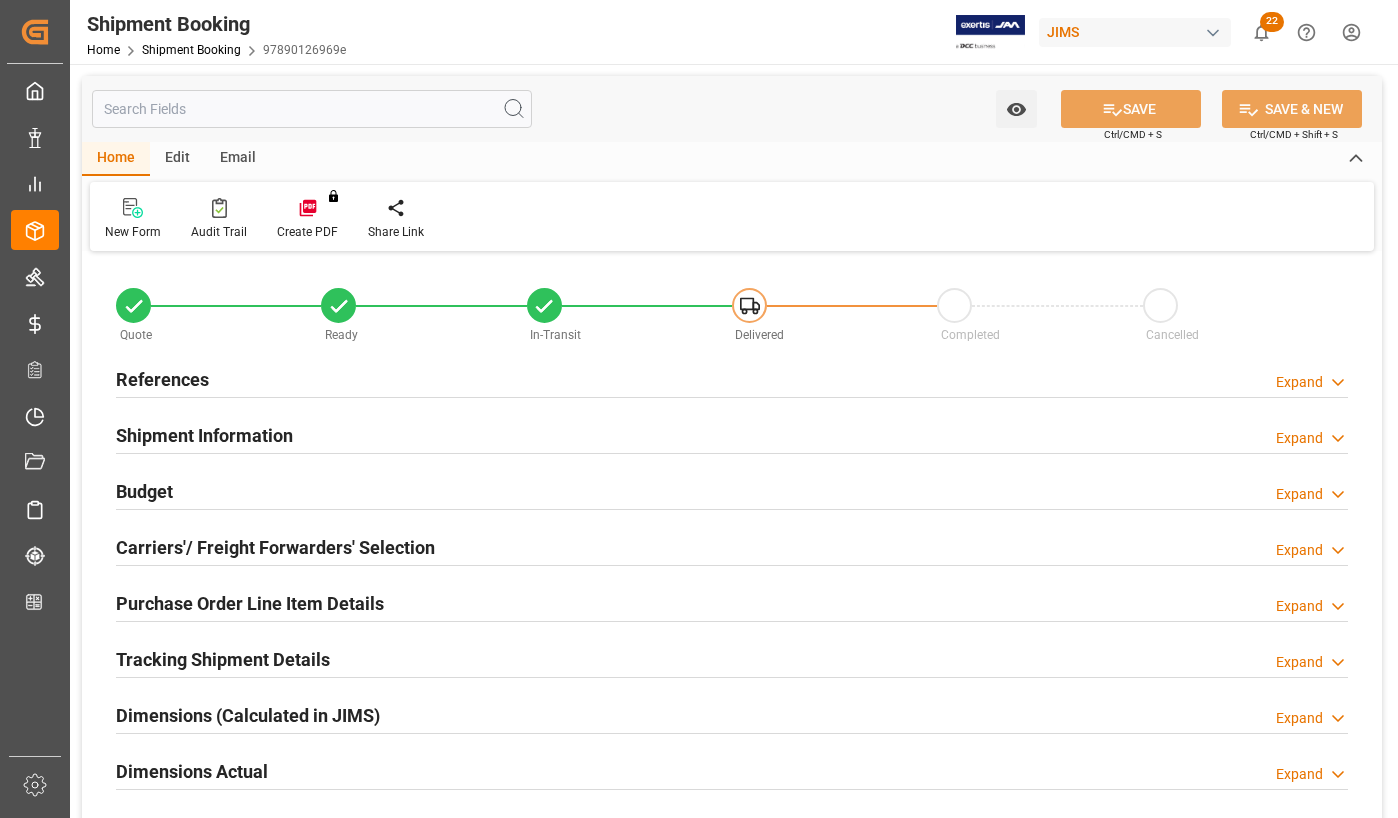 type on "0" 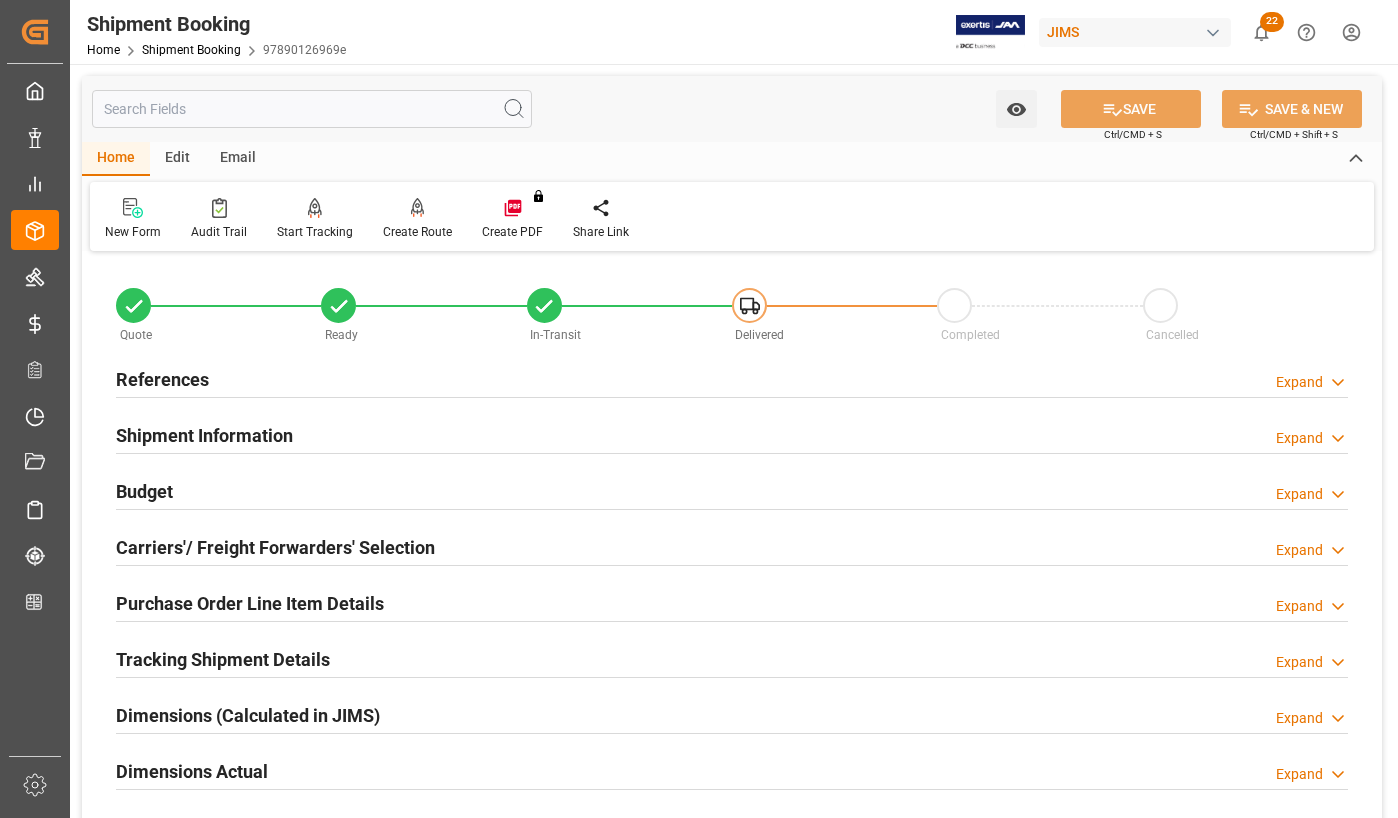 click on "Budget" at bounding box center [144, 491] 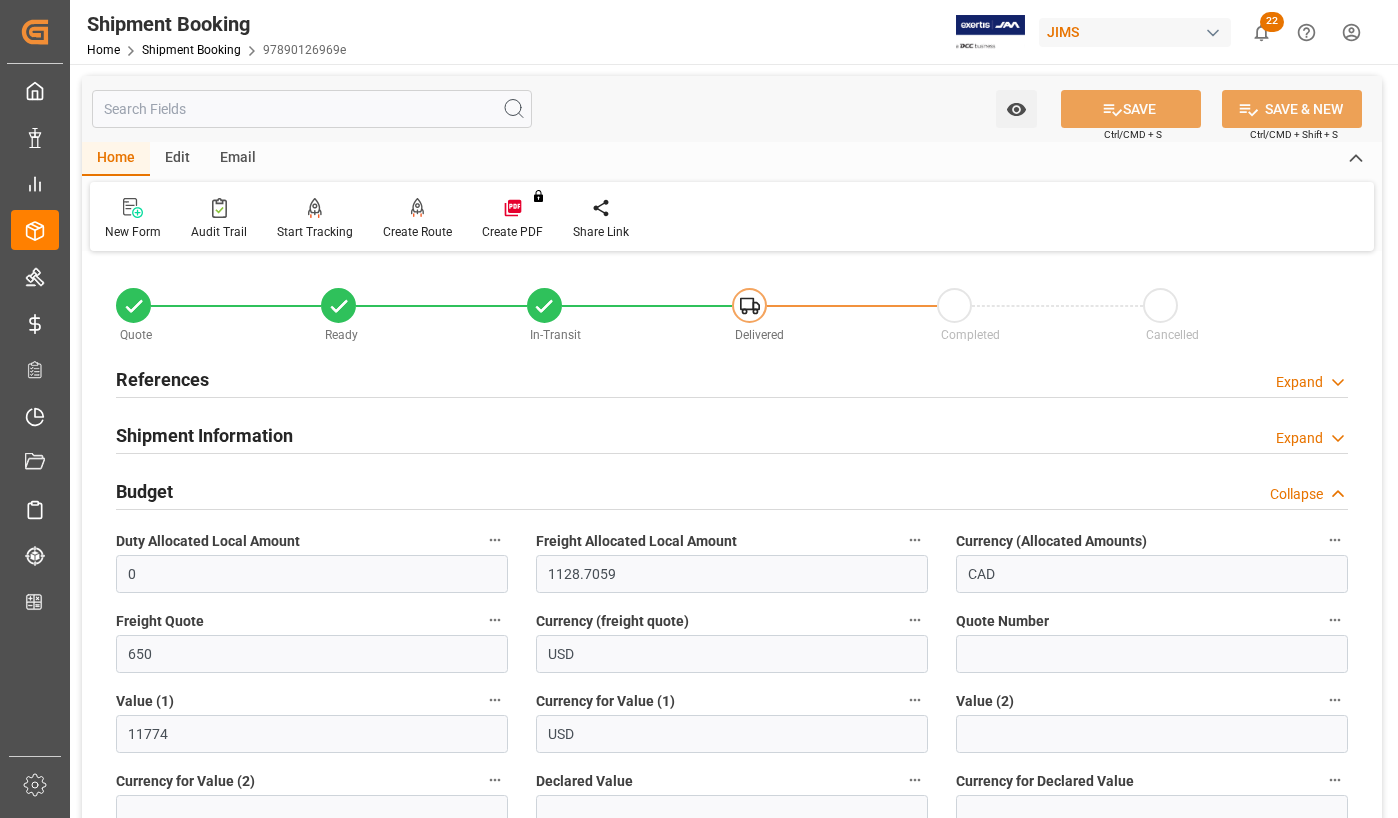 click on "Budget" at bounding box center [144, 491] 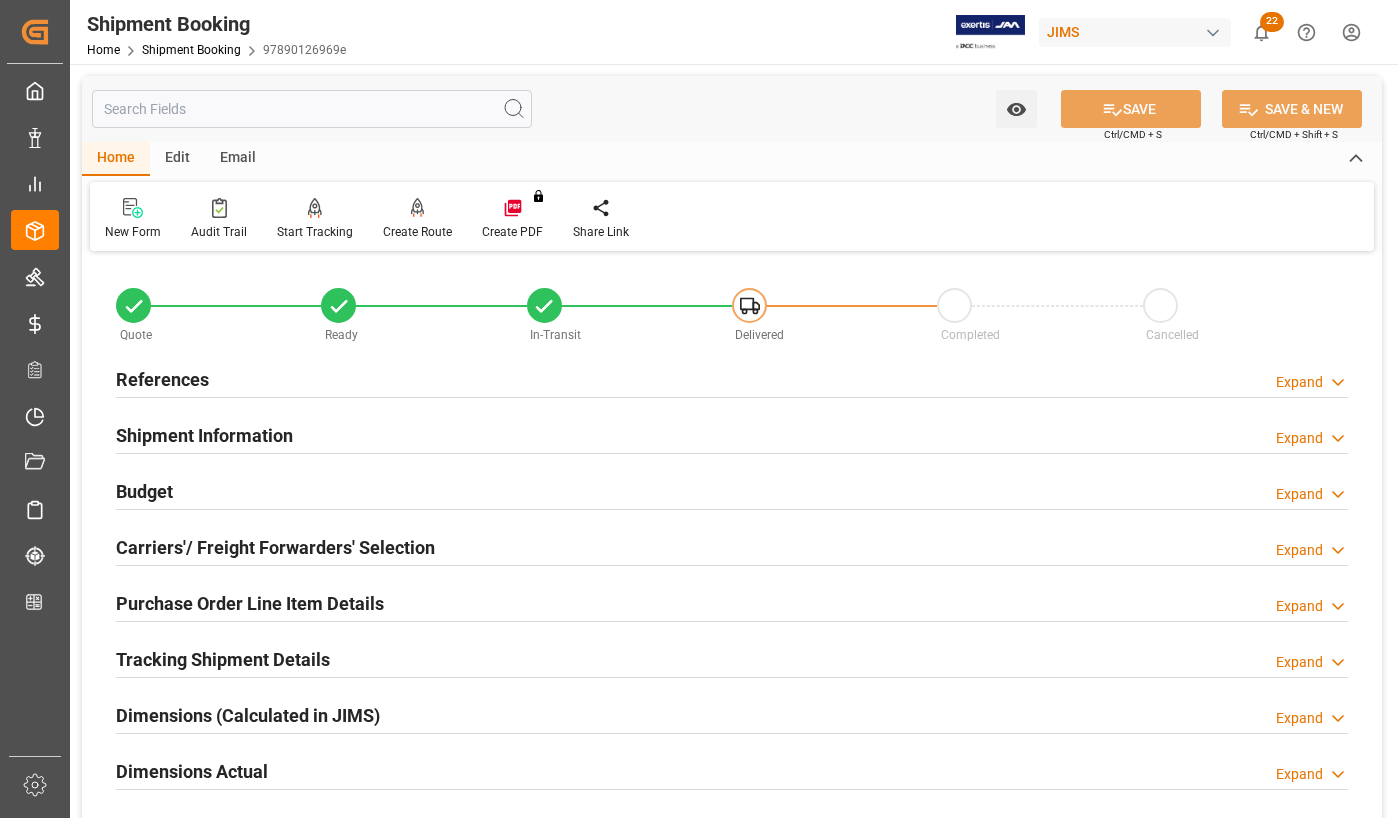 click on "Budget" at bounding box center [144, 491] 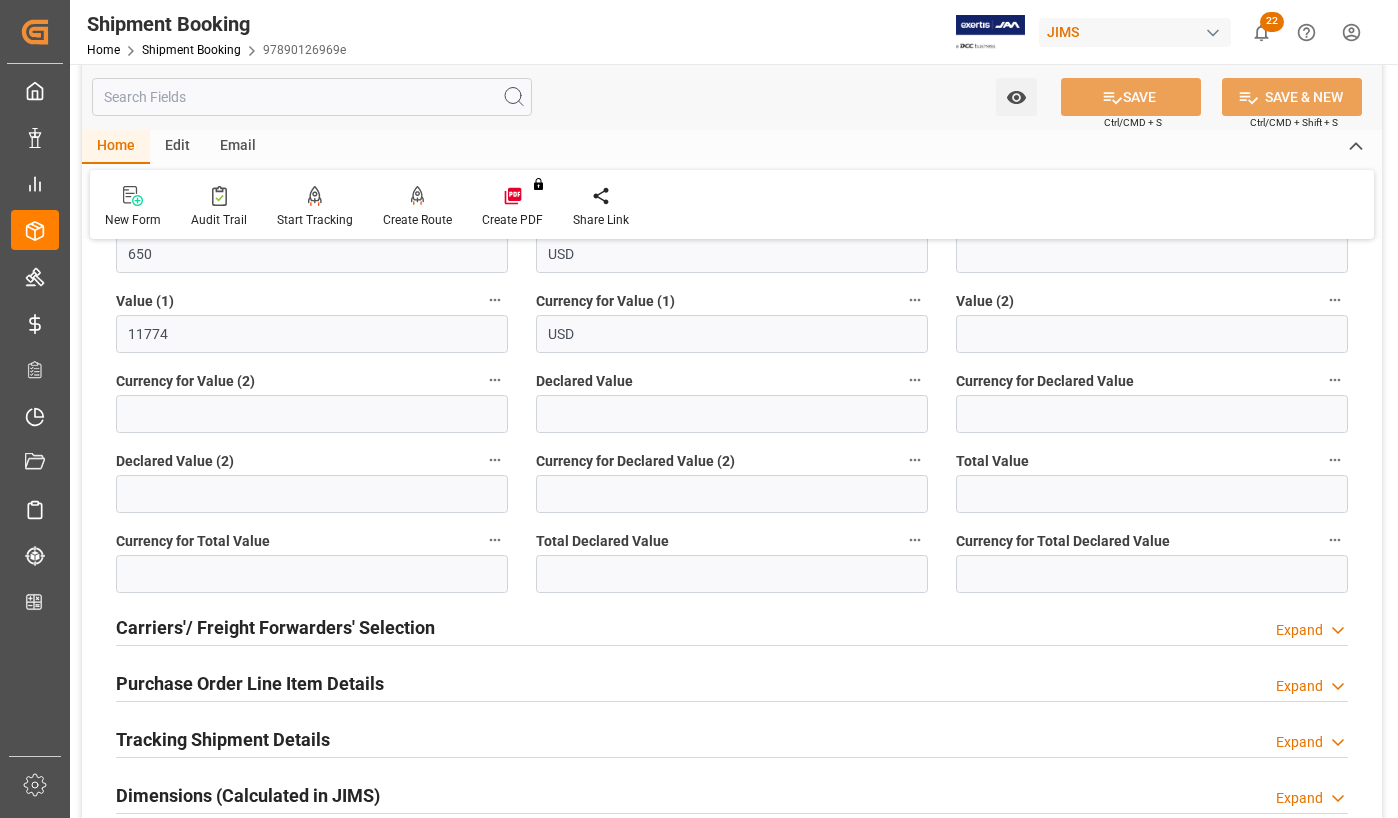 scroll, scrollTop: 300, scrollLeft: 0, axis: vertical 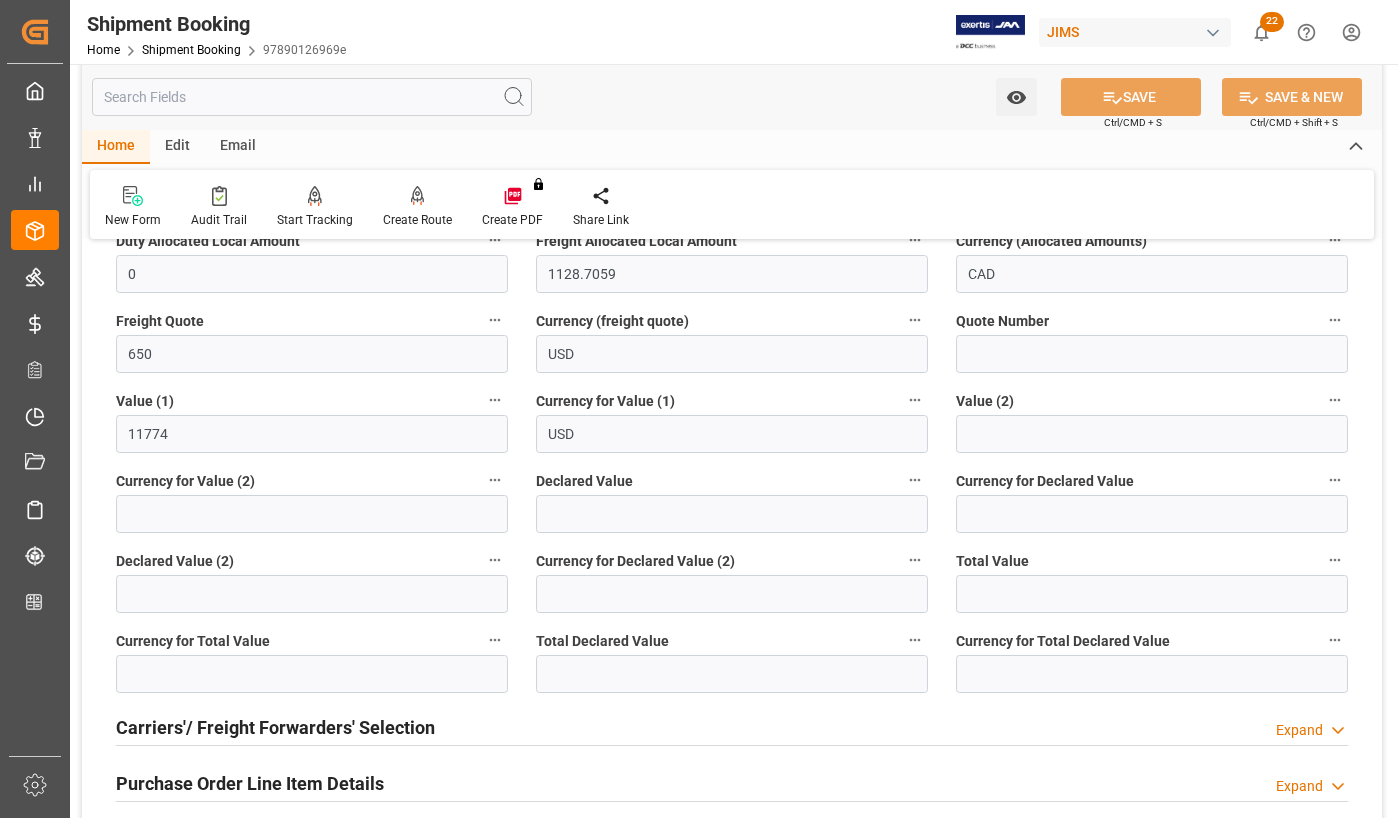 click on "Carriers'/ Freight Forwarders' Selection" at bounding box center (275, 727) 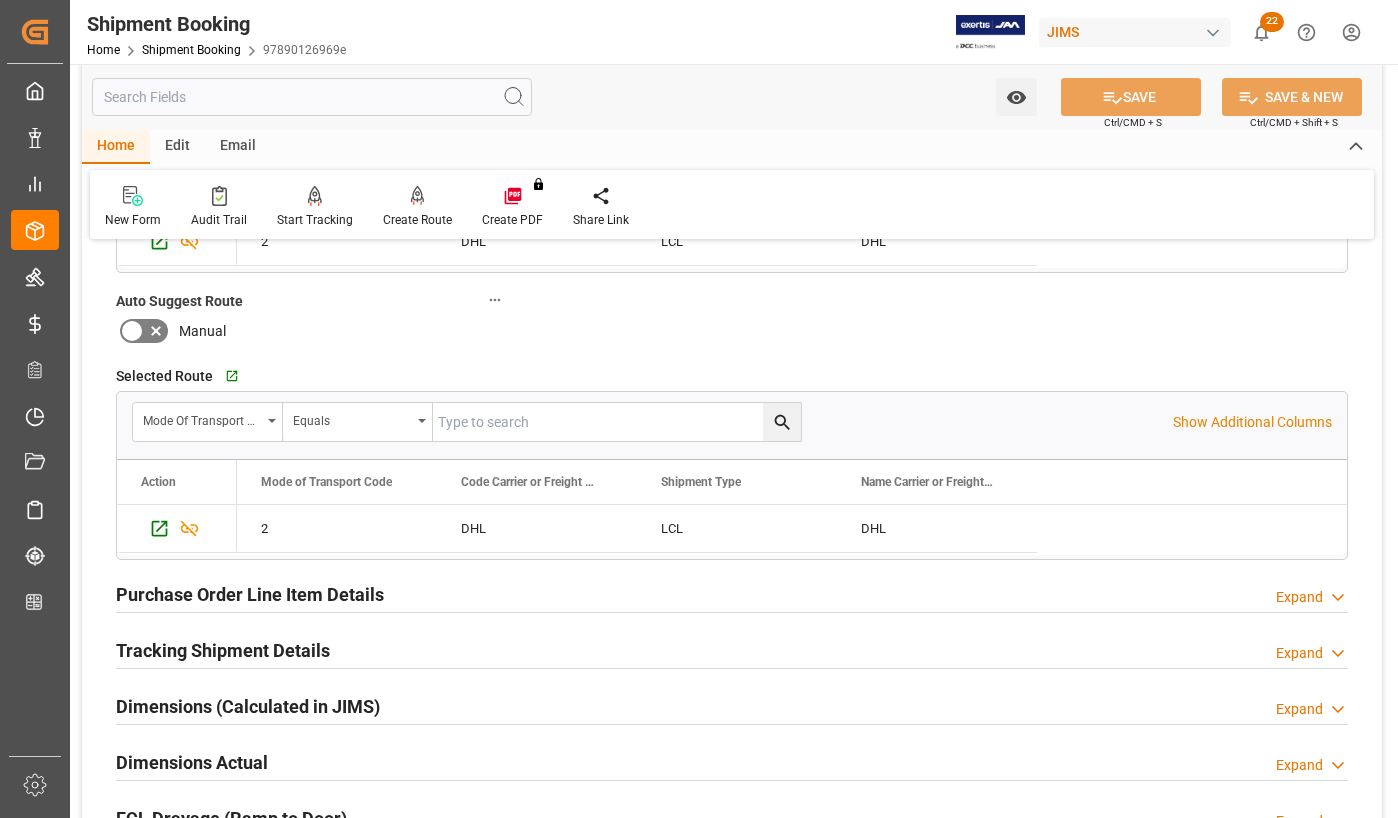 scroll, scrollTop: 1100, scrollLeft: 0, axis: vertical 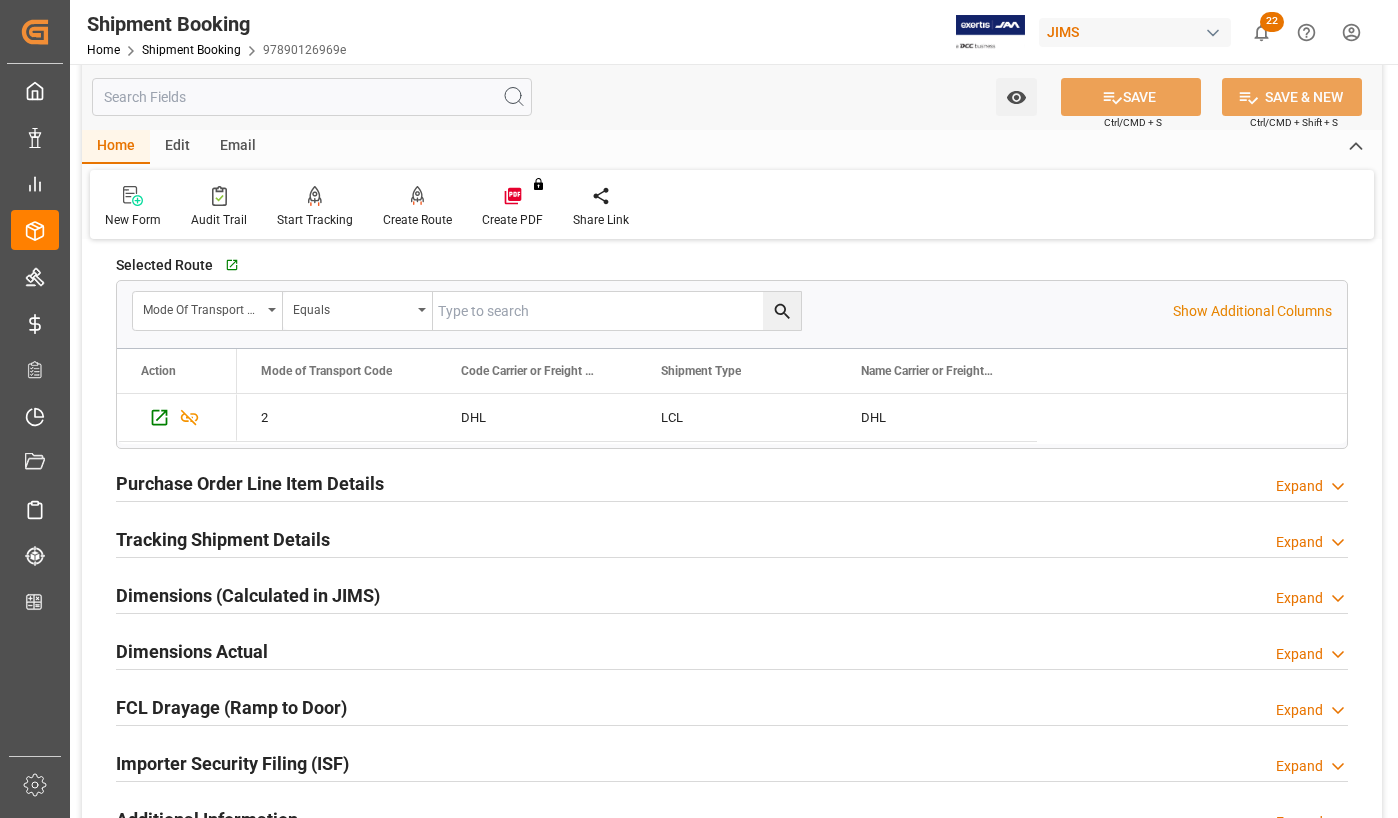 click on "Dimensions Actual" at bounding box center [192, 651] 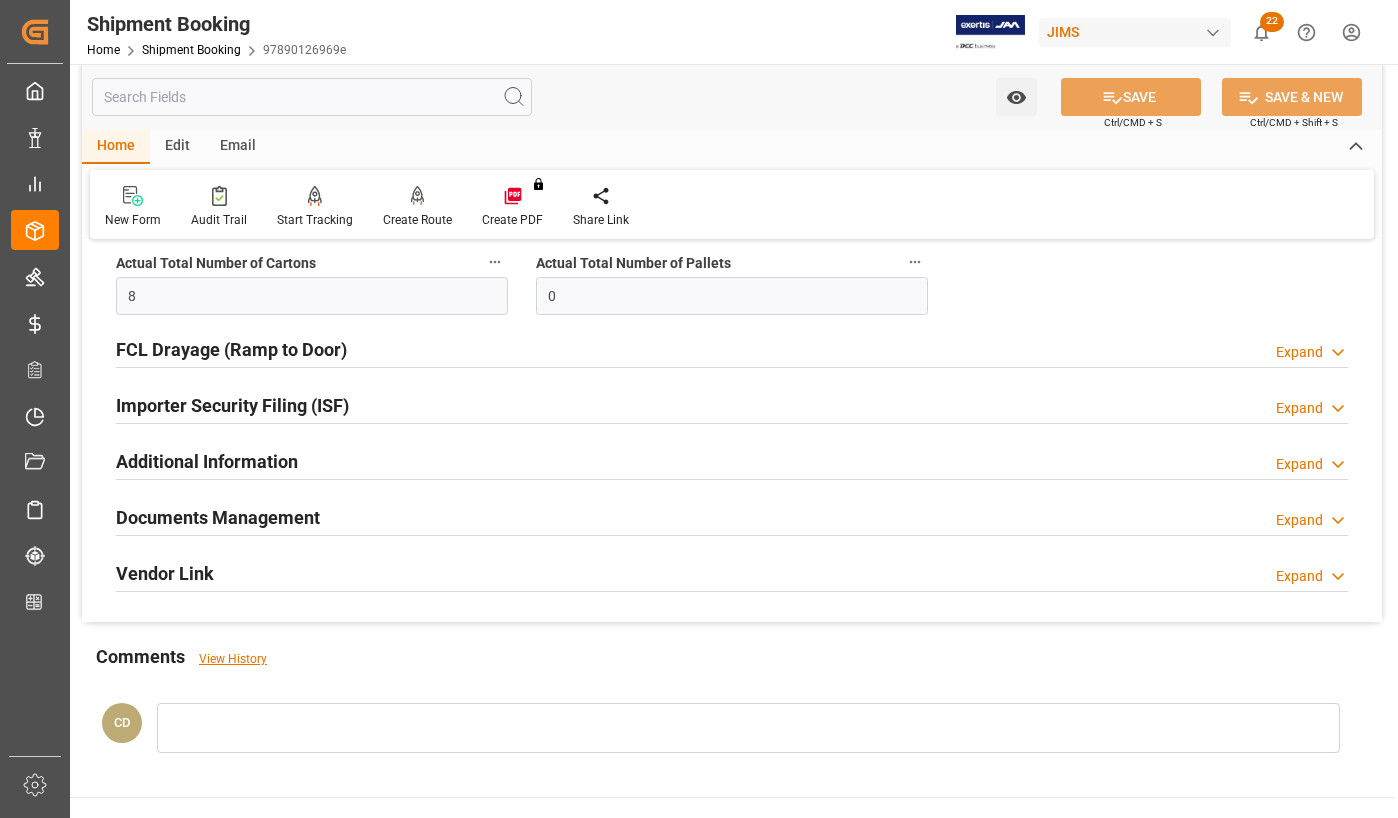 scroll, scrollTop: 1700, scrollLeft: 0, axis: vertical 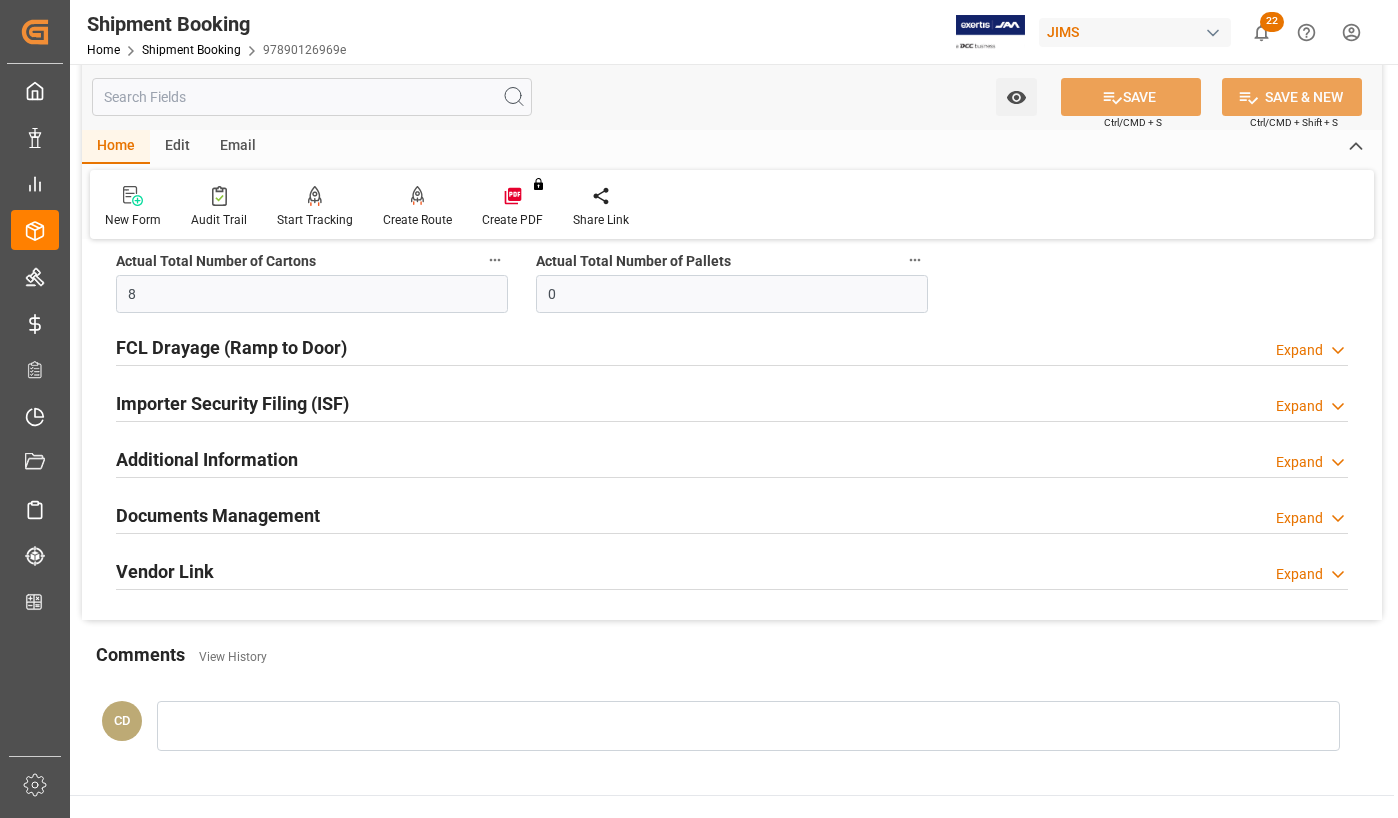 click on "Documents Management" at bounding box center [218, 515] 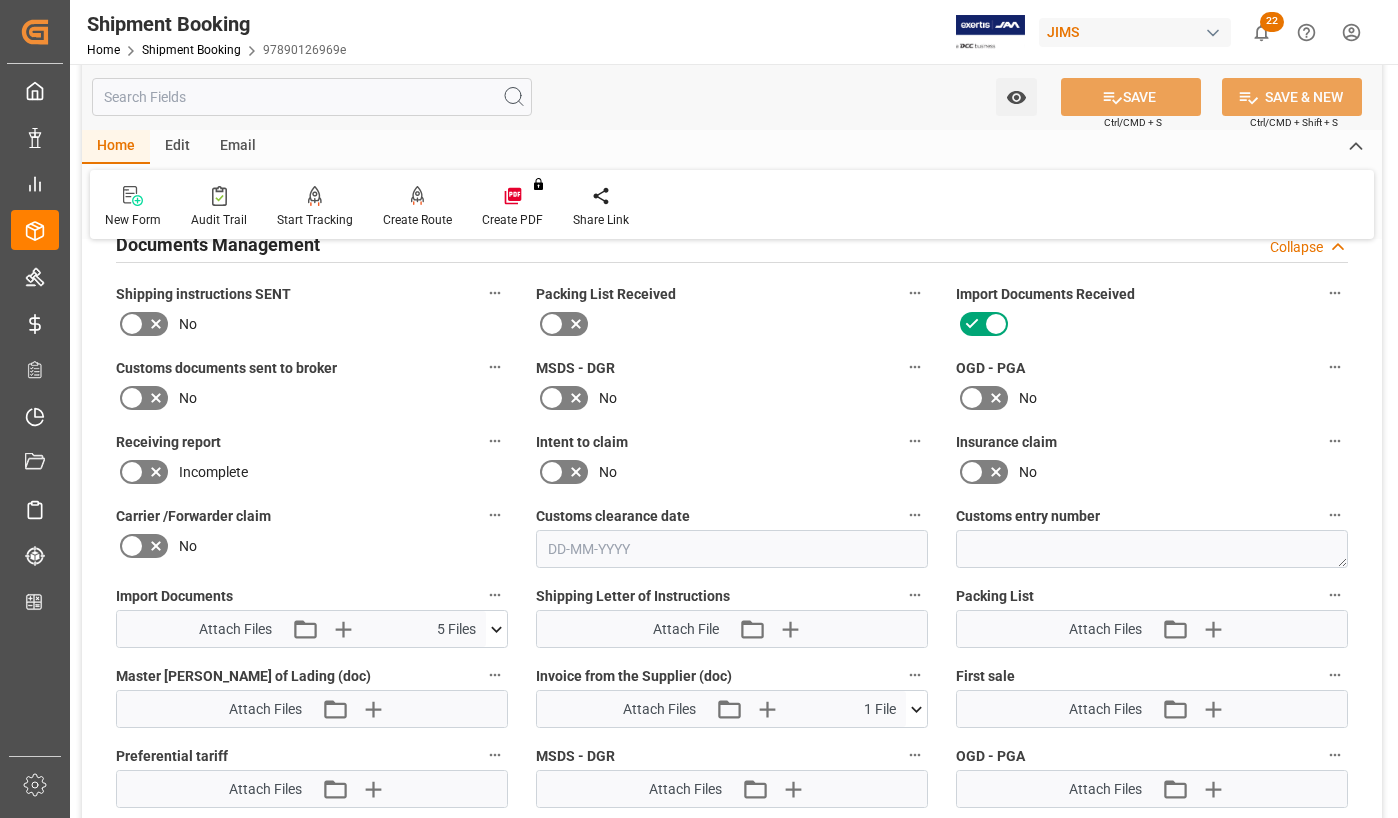 scroll, scrollTop: 2000, scrollLeft: 0, axis: vertical 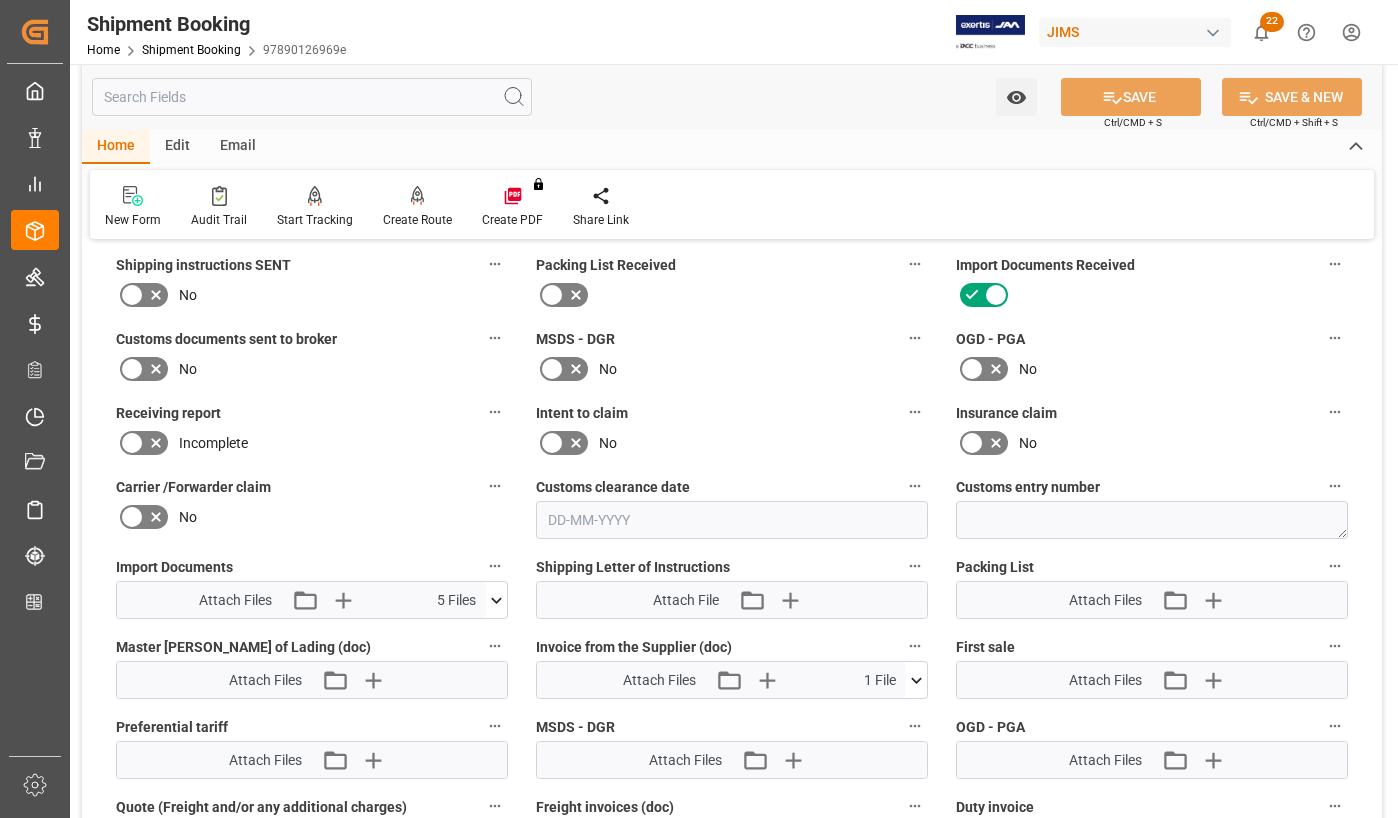 click 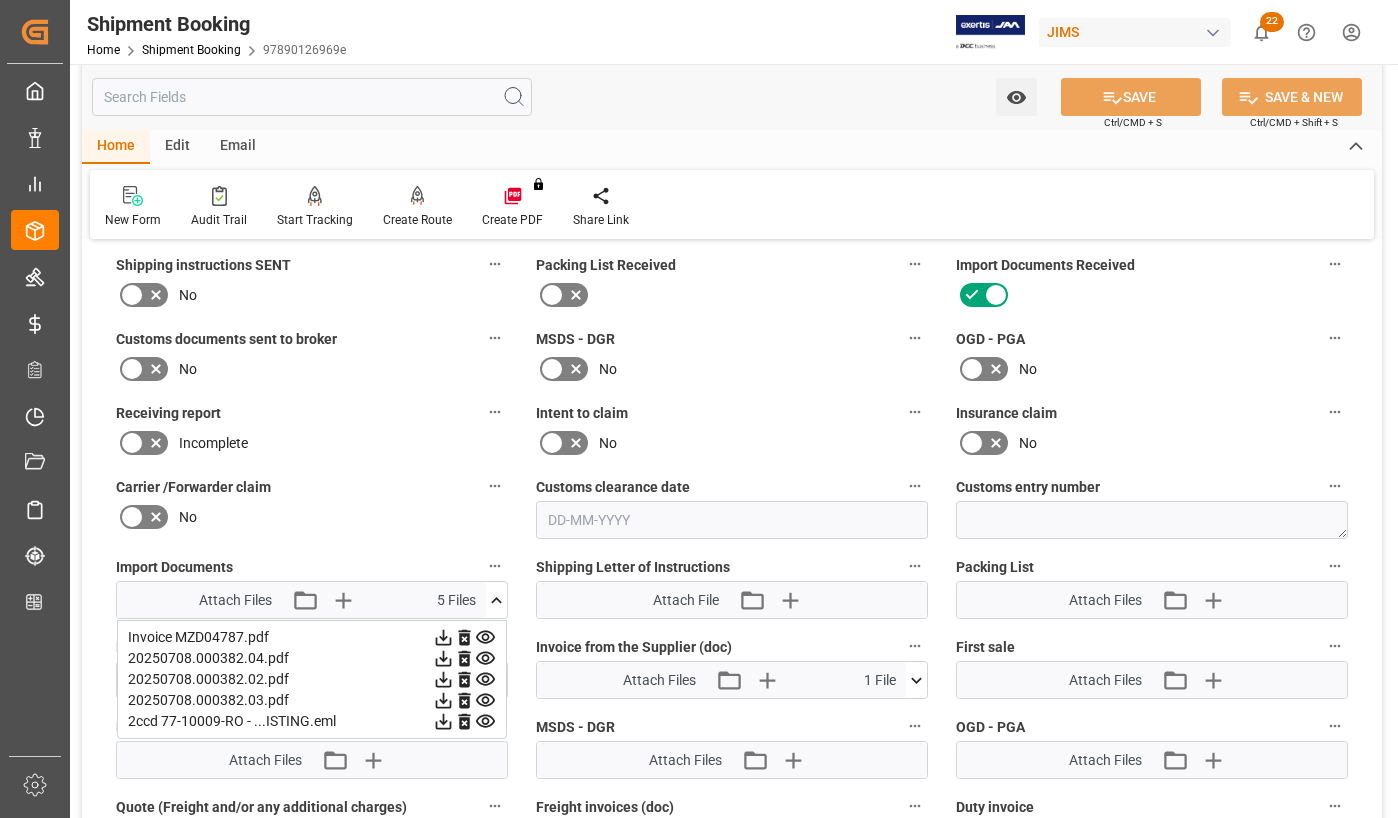 click 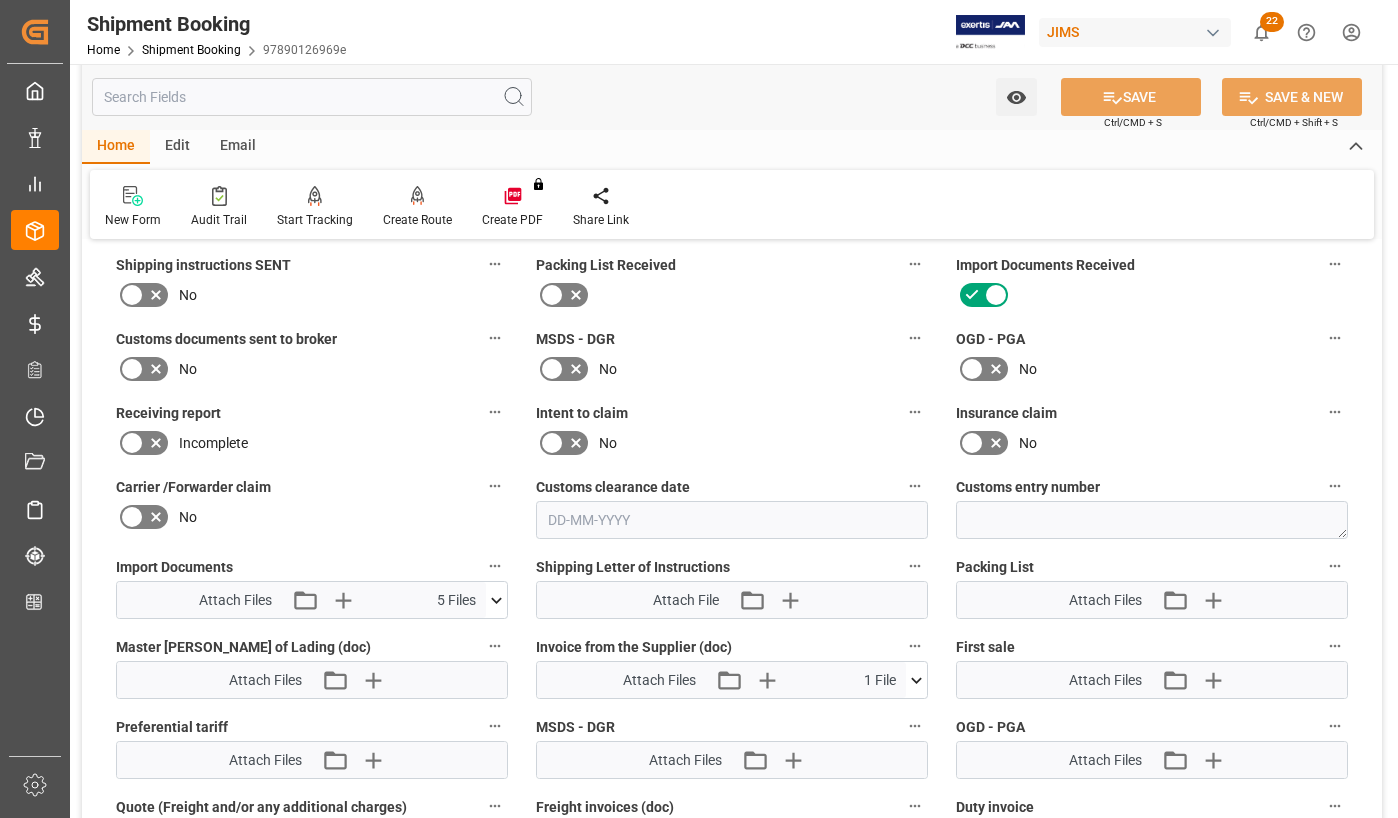 click on "Watch Option   SAVE Ctrl/CMD + S    SAVE & NEW Ctrl/CMD + Shift + S" at bounding box center [732, 97] 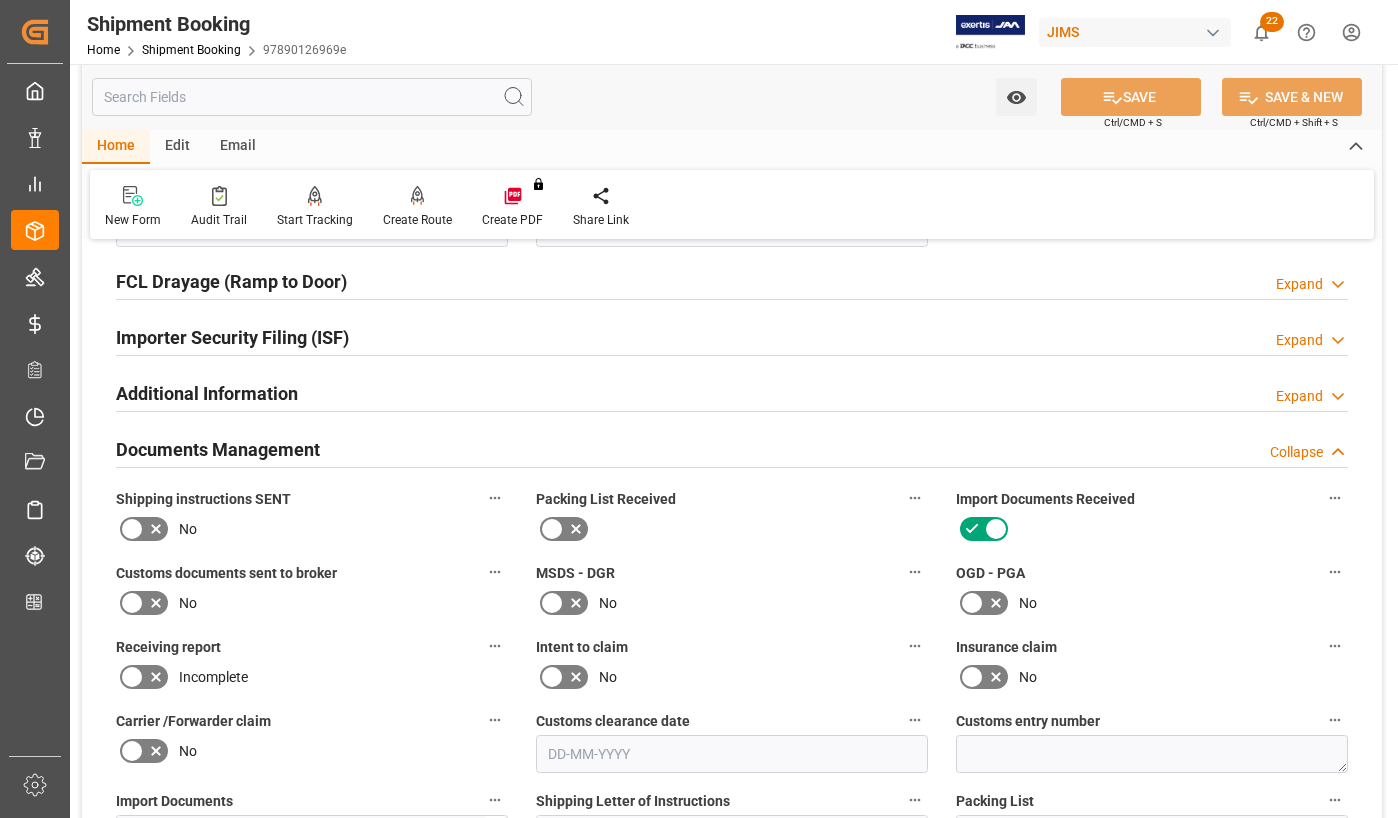 scroll, scrollTop: 1800, scrollLeft: 0, axis: vertical 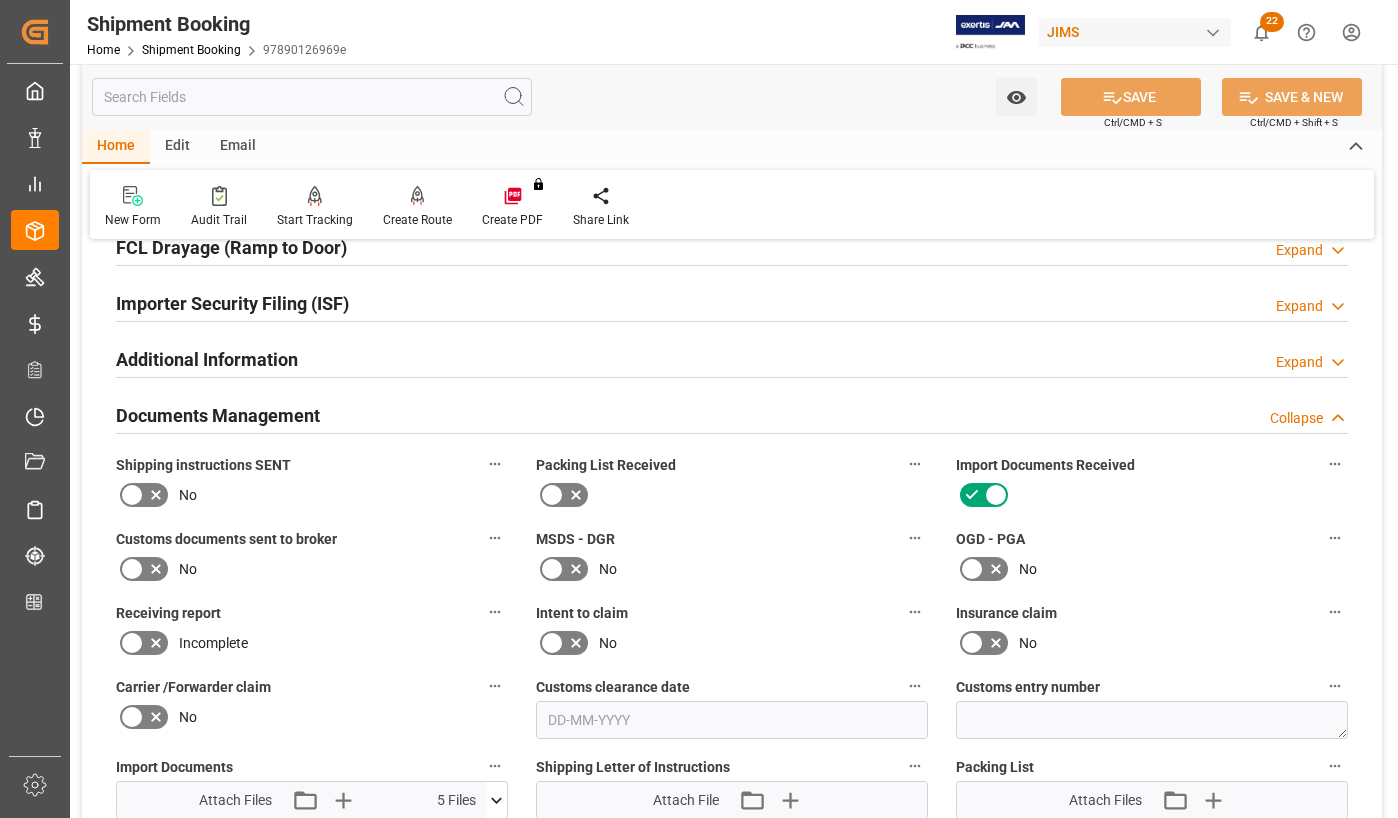 click 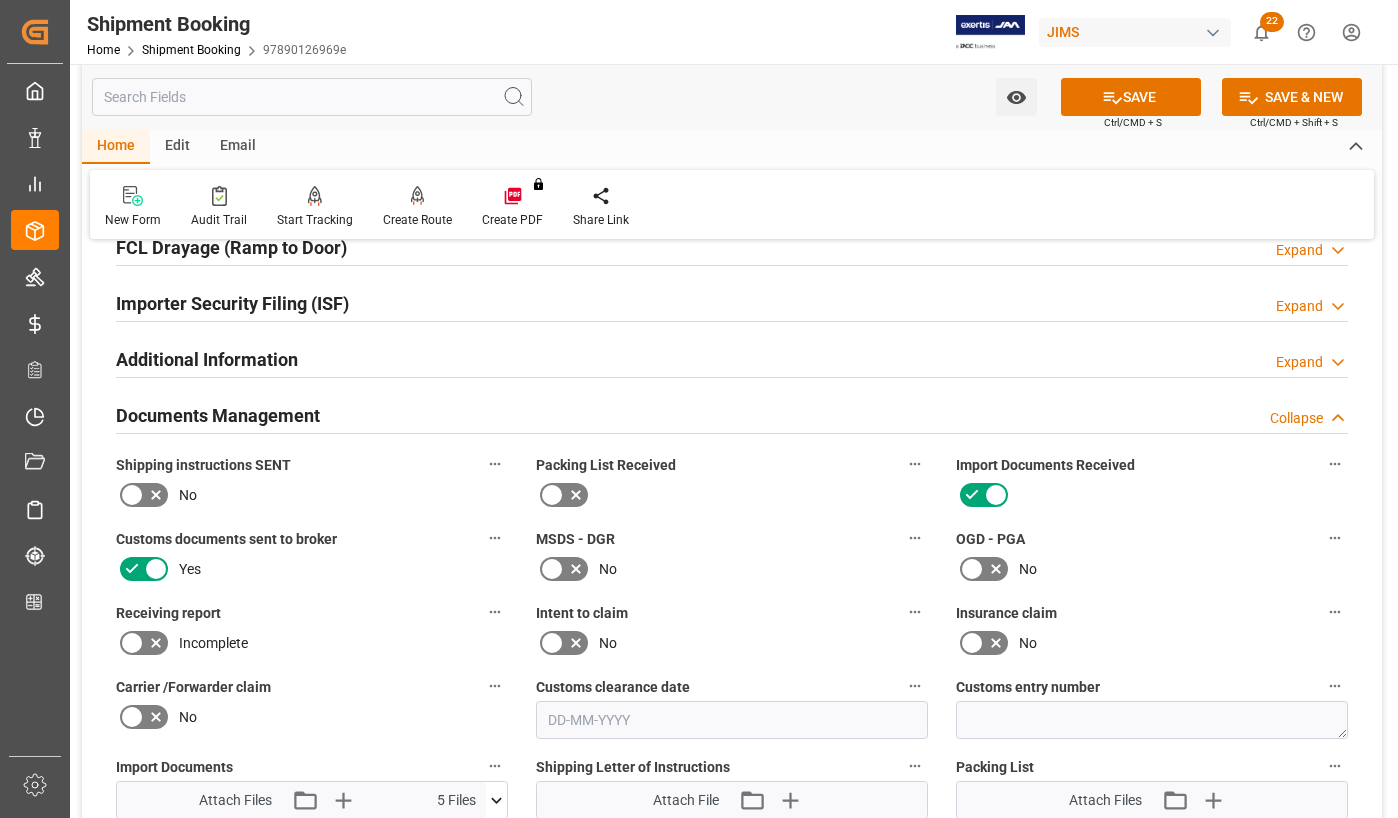 click on "New Form Audit Trail Start Tracking Create Empty Shipment Tracking Create Route Create PDF You don't have permission for this feature. Contact admin. Share Link" at bounding box center [732, 204] 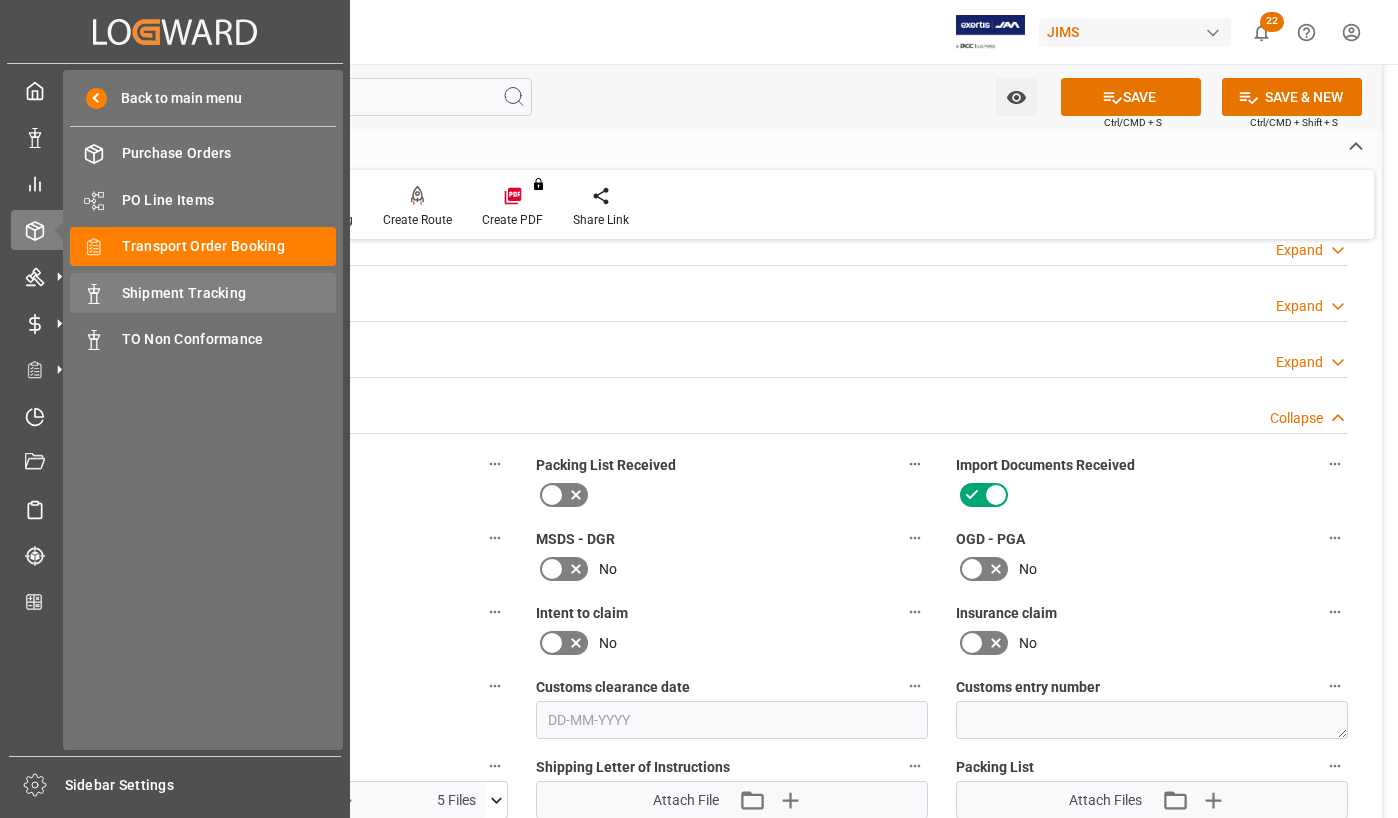 click on "Shipment Tracking" at bounding box center (229, 293) 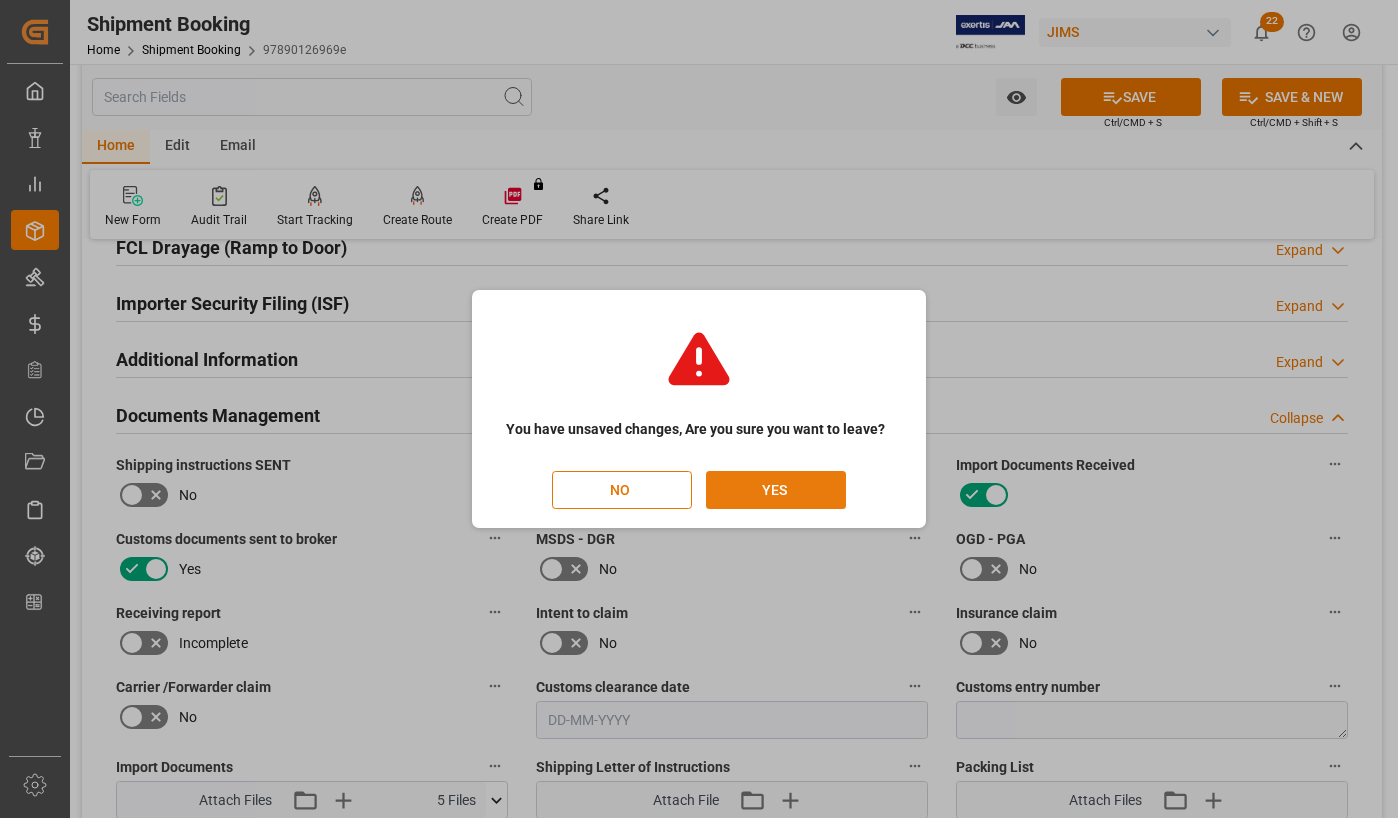 click on "YES" at bounding box center (776, 490) 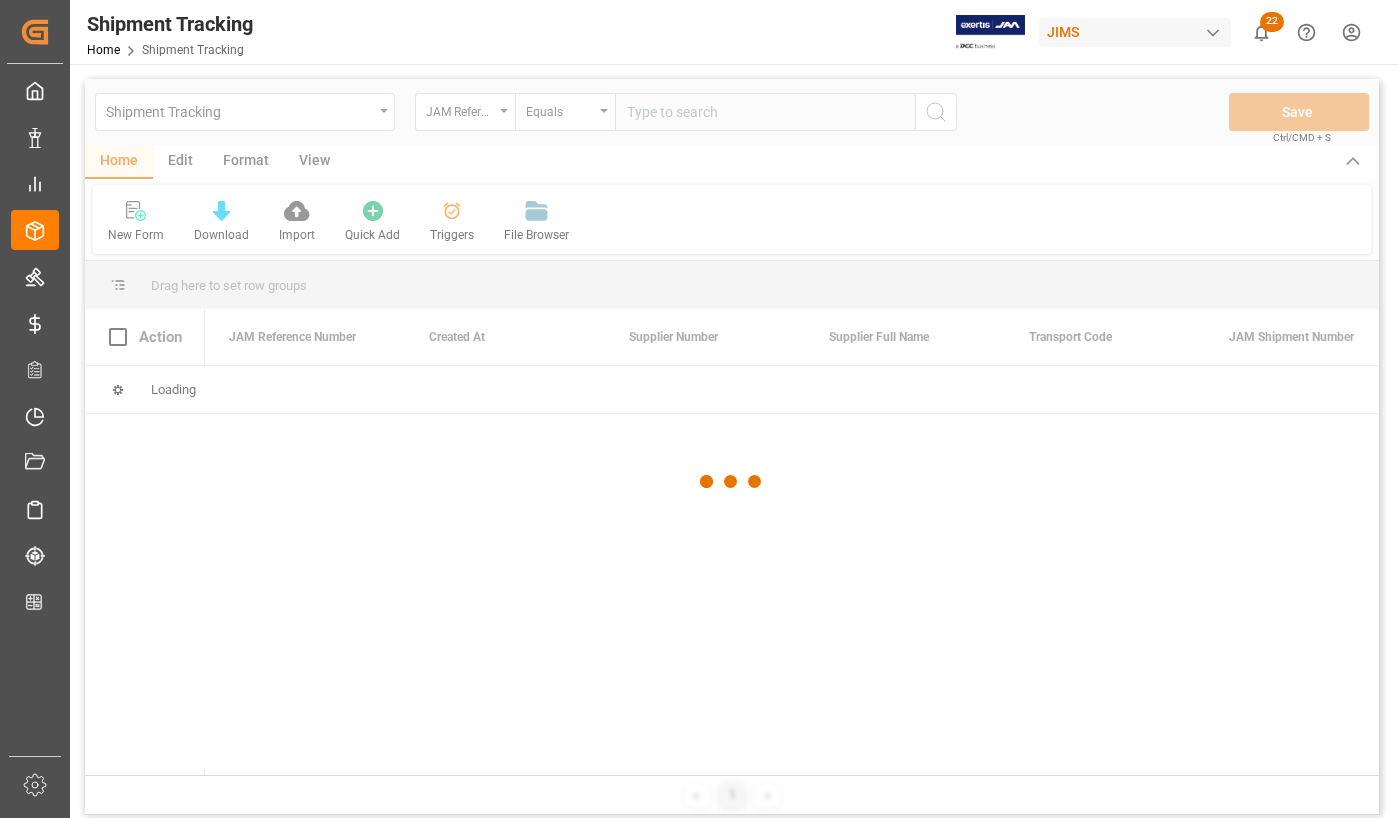 click on "Shipment Tracking Home Shipment Tracking [PERSON_NAME] 22 Notifications Only show unread All Watching [PERSON_NAME] all categories read Created by potrace 1.15, written by [PERSON_NAME] [DATE]-[DATE]" at bounding box center (727, 32) 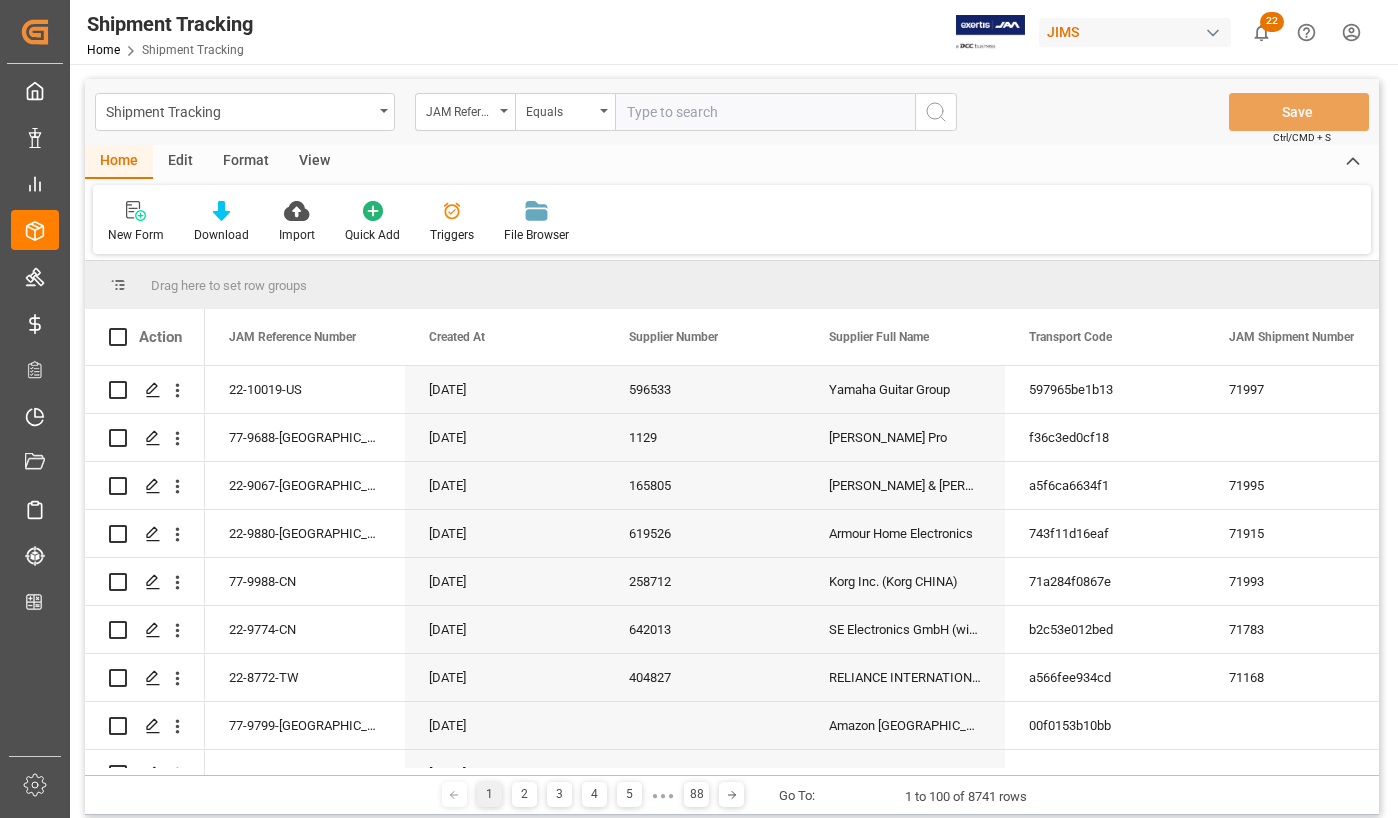 click on "Shipment Tracking Home Shipment Tracking JIMS 22 Notifications Only show unread All Watching Mark all categories read Downloads Mark all as read Purchase Order Line Item an hour ago 10 number of rows downloaded Purchase Order Line Item 17 hours ago 9 number of rows downloaded Purchase Order Line Item 17 hours ago 3 number of rows downloaded Purchase Order Line Item 17 hours ago 3 number of rows downloaded Purchase Order Line Item [DATE] 15 number of rows downloaded Purchase Order Line Item [DATE] 30 number of rows downloaded Purchase Order Line Item [DATE] 15 number of rows downloaded Purchase Order Line Item [DATE] 24 number of rows downloaded Purchase Order Line Item [DATE] 8 number of rows downloaded Purchase Order Line Item [DATE] 3 number of rows downloaded Purchase Order Line Item [DATE] 13 number of rows downloaded Purchase Order Line Item [DATE] 3 number of rows downloaded Purchase Order Line Item [DATE] 3 number of rows downloaded Purchase Order Line Item" at bounding box center [727, 32] 